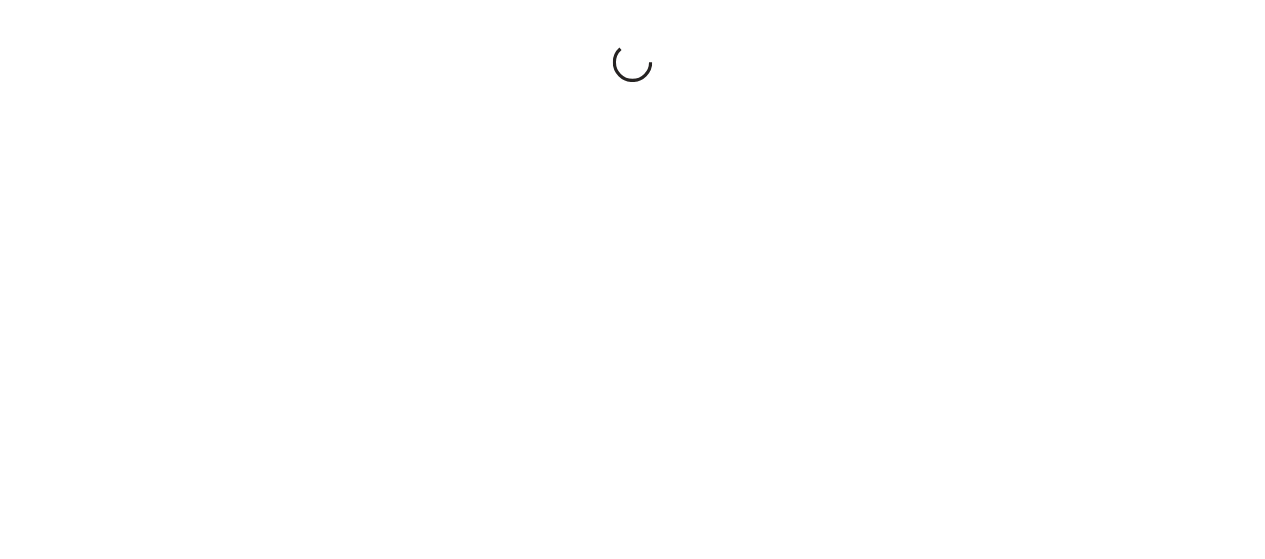 scroll, scrollTop: 0, scrollLeft: 0, axis: both 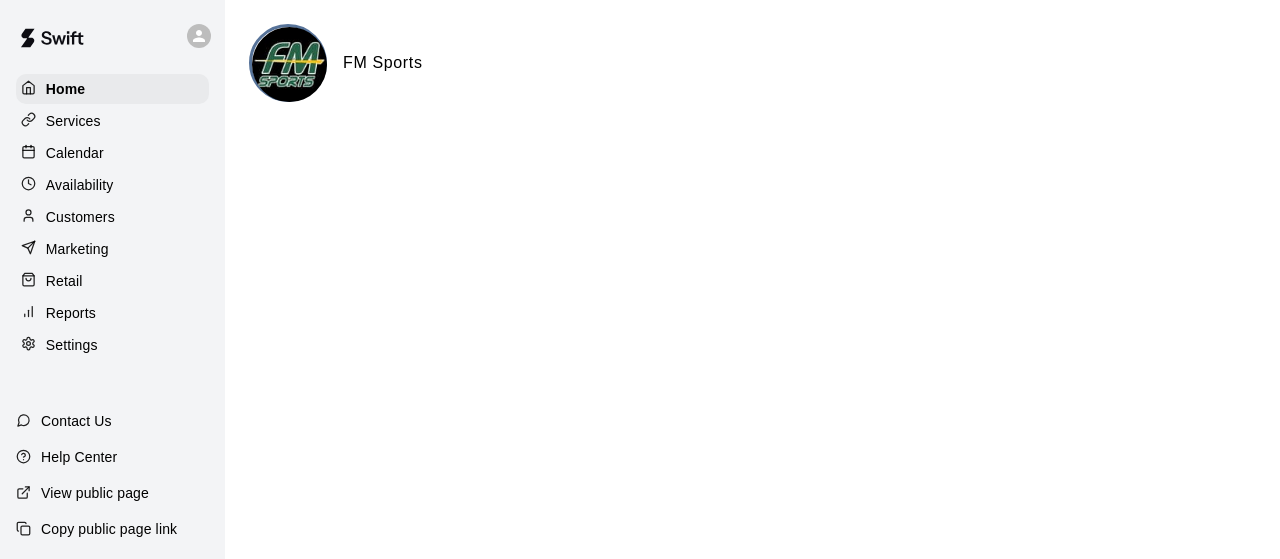 click on "Calendar" at bounding box center [75, 153] 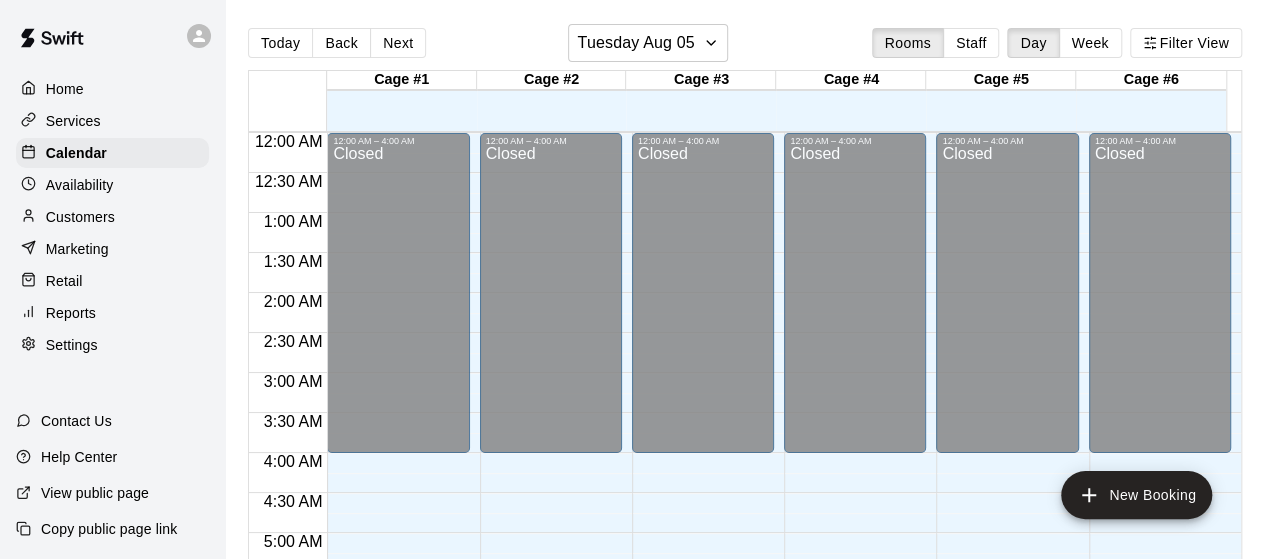 scroll, scrollTop: 1384, scrollLeft: 0, axis: vertical 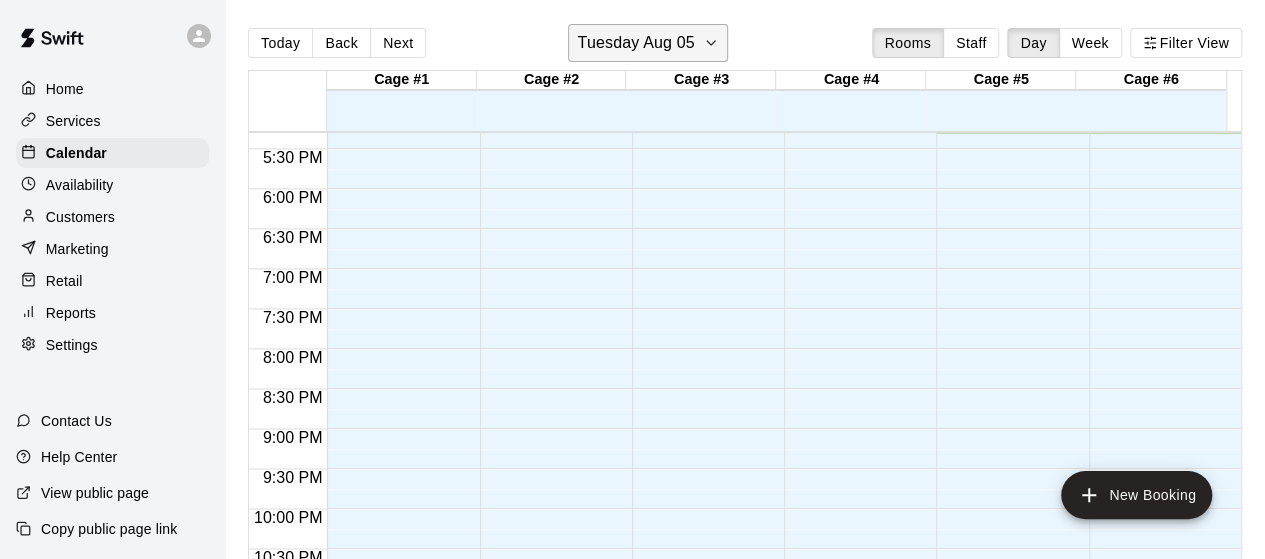 click 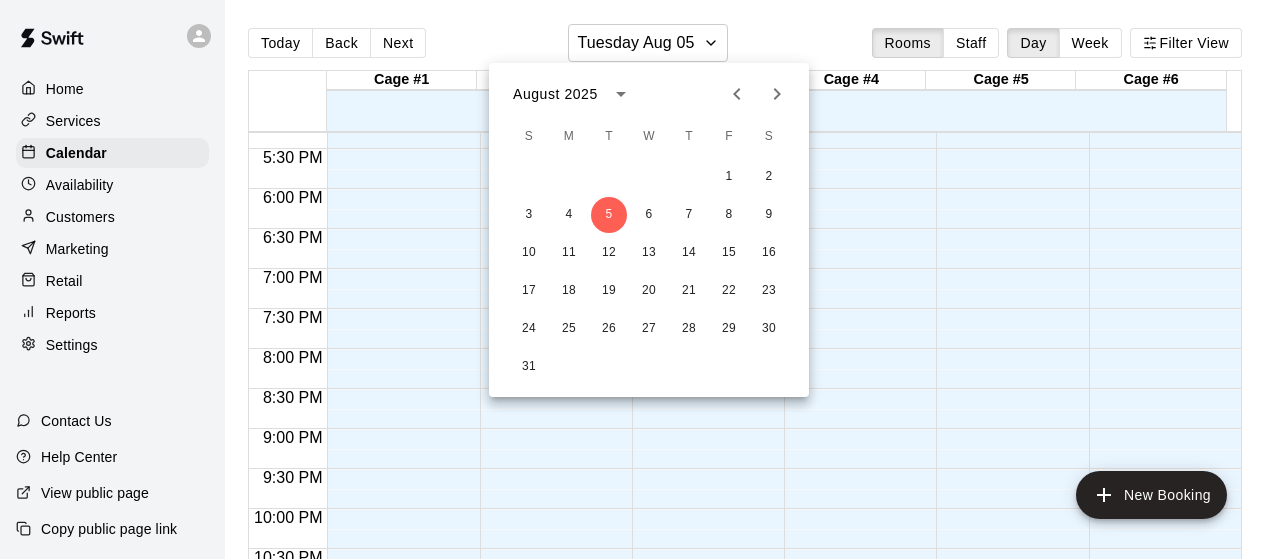 click 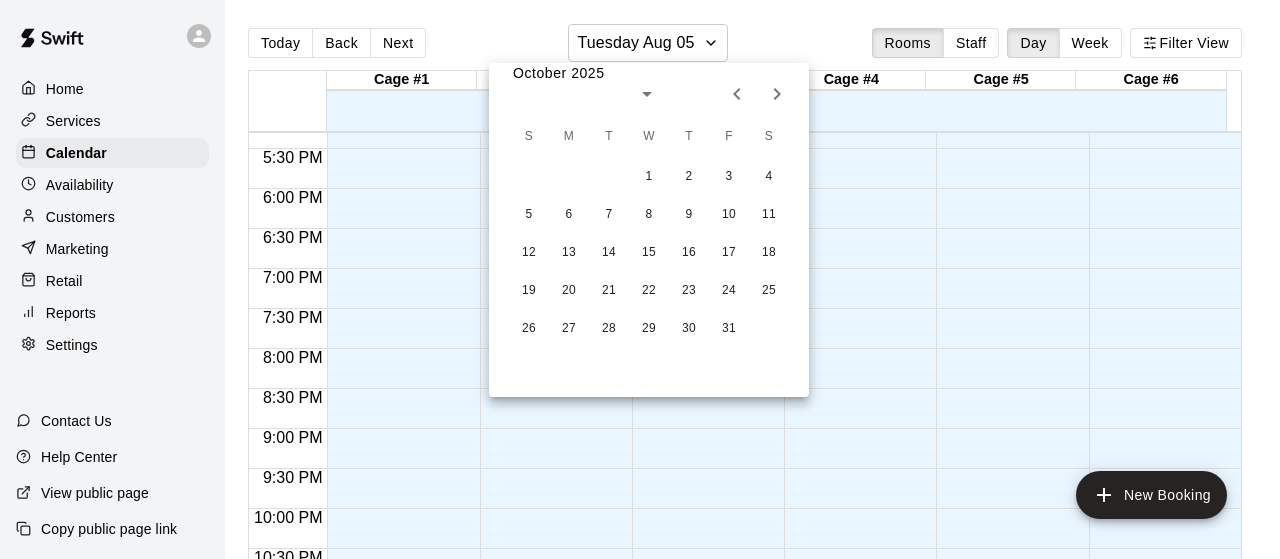 click 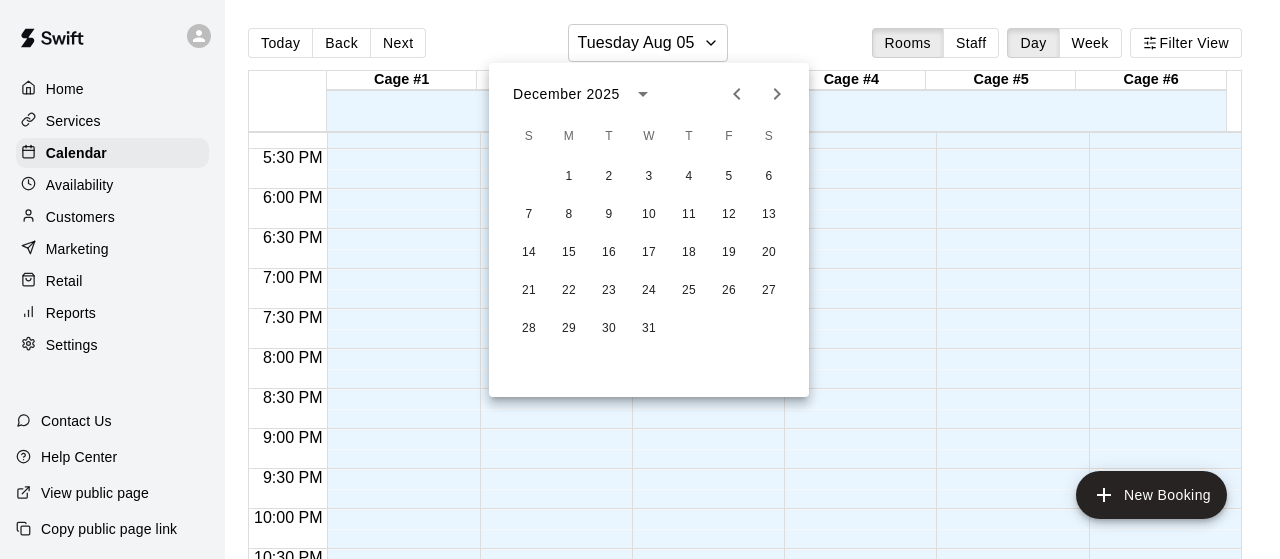click 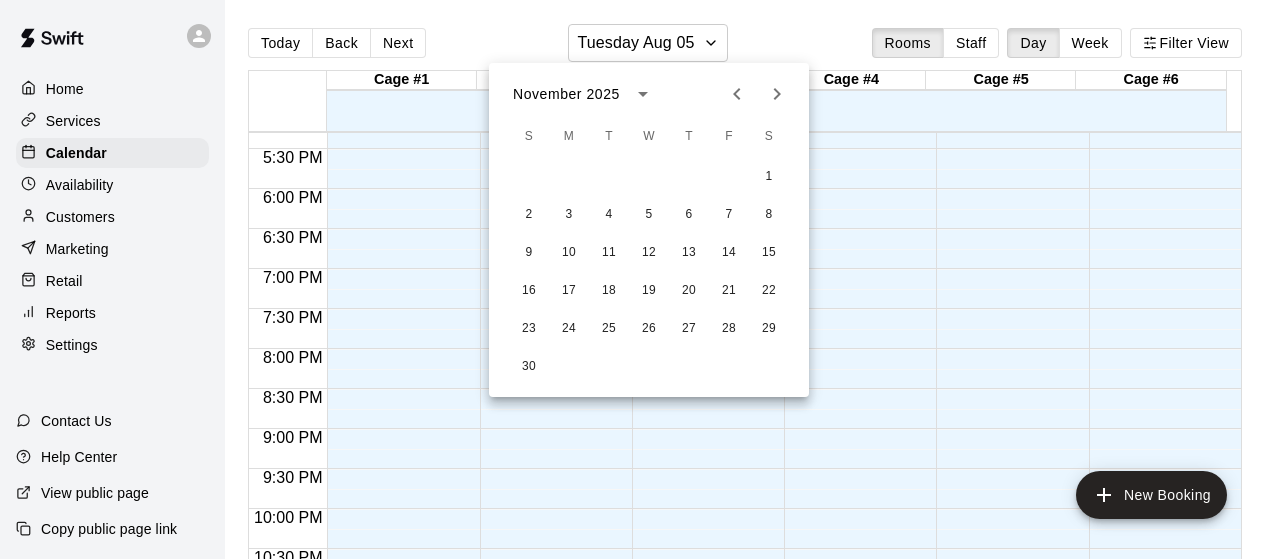 click 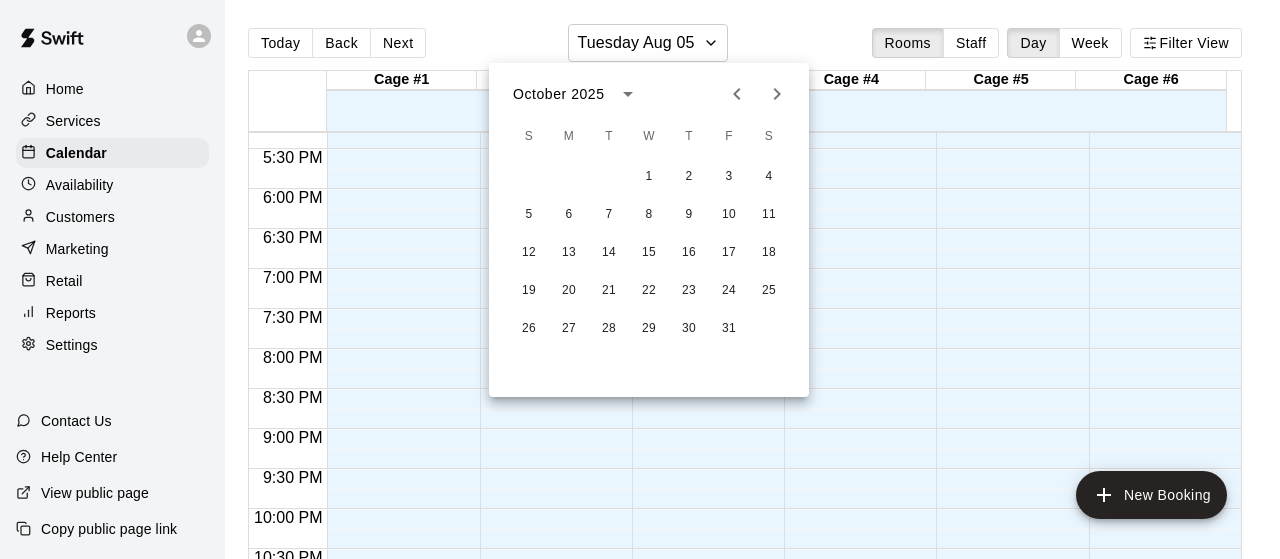 click 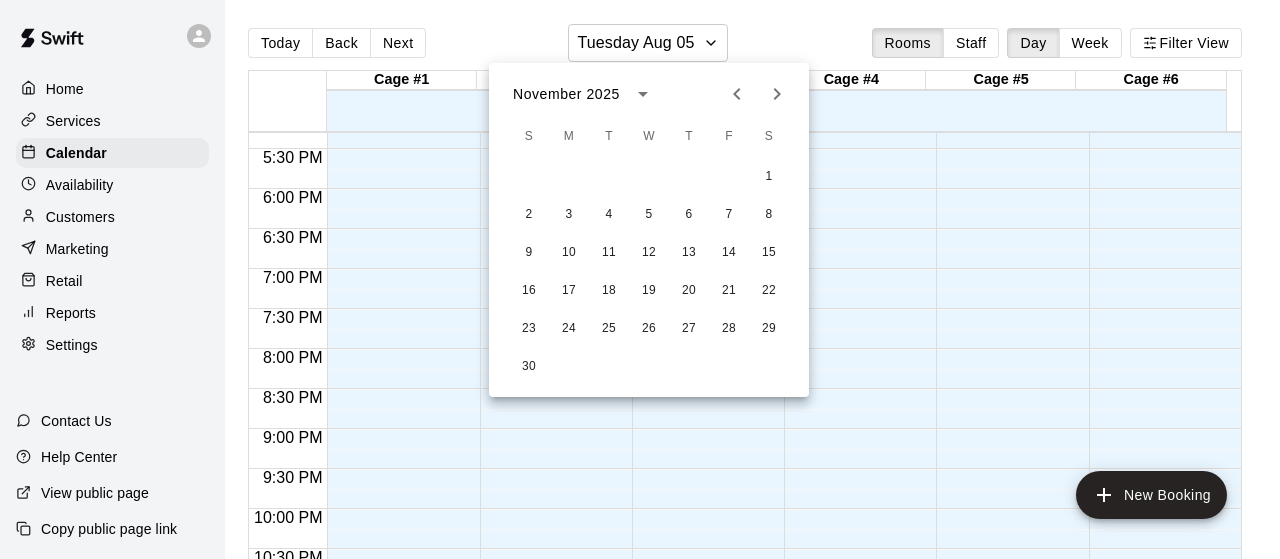 click 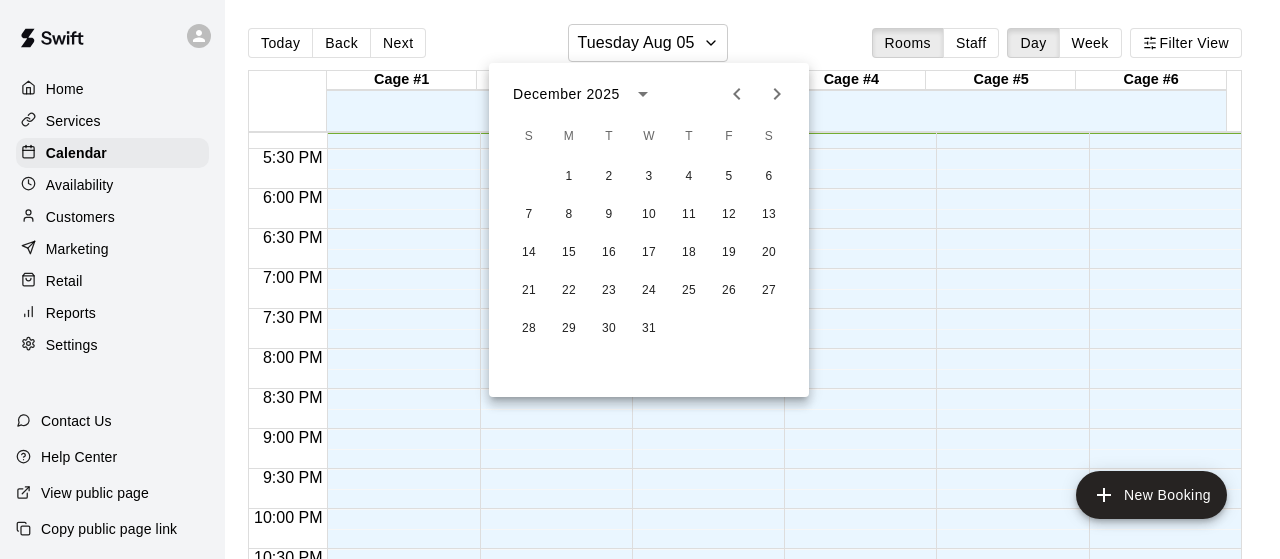 click at bounding box center (640, 279) 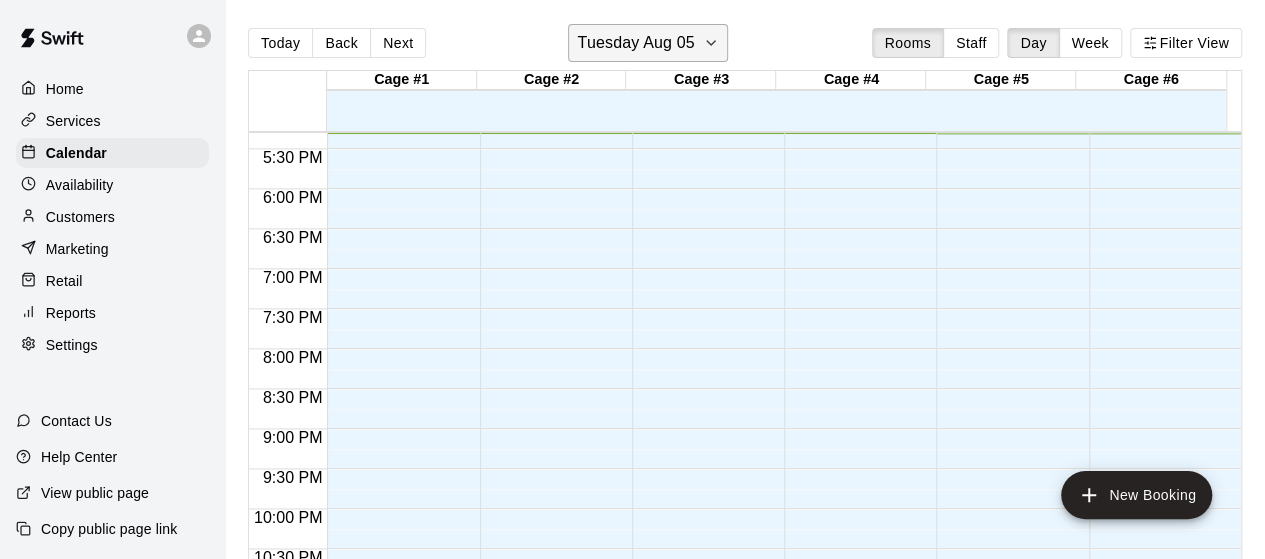 click on "Tuesday Aug 05" at bounding box center [647, 43] 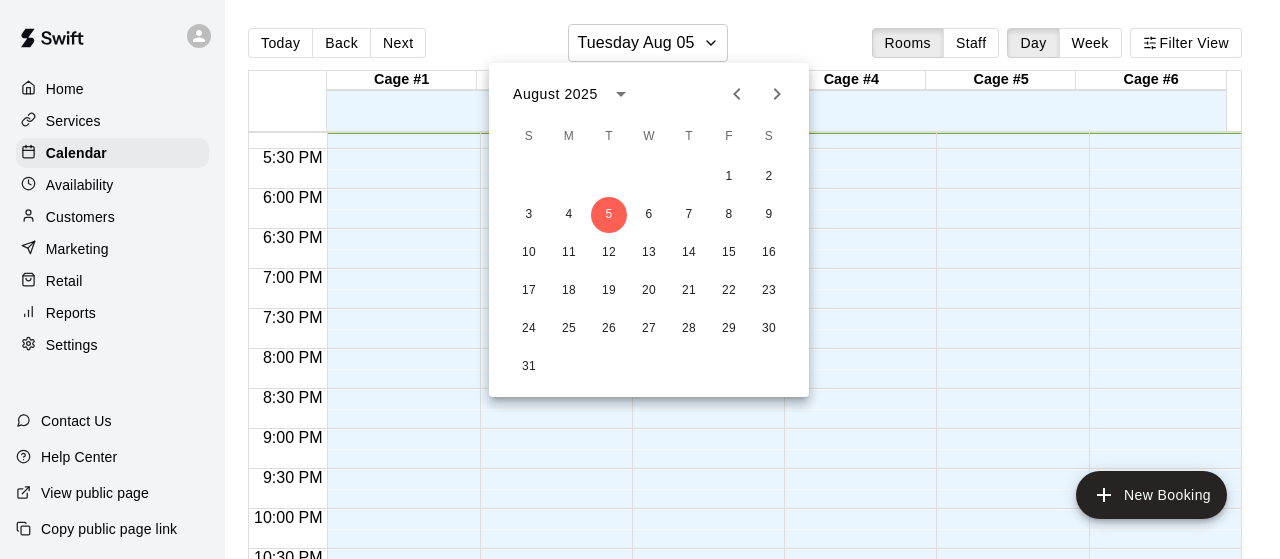 click 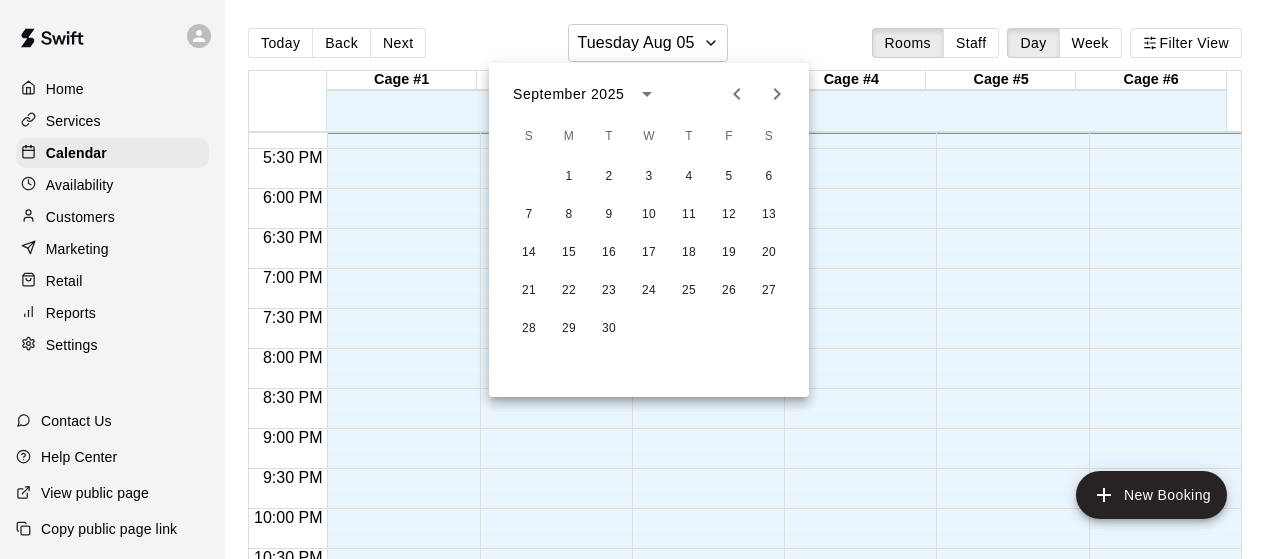 click 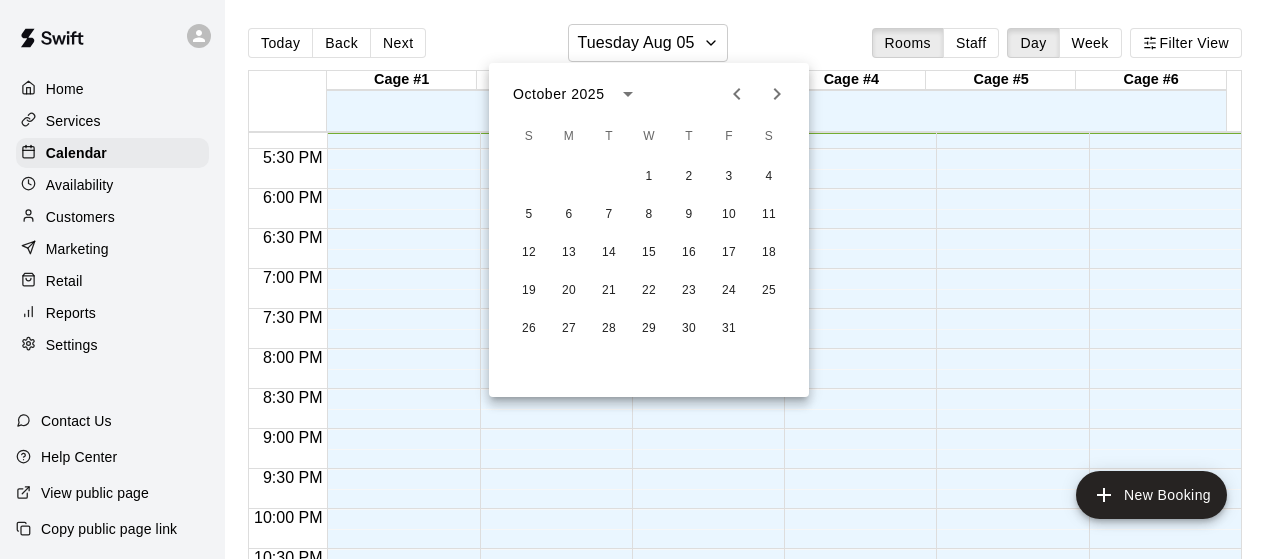 click 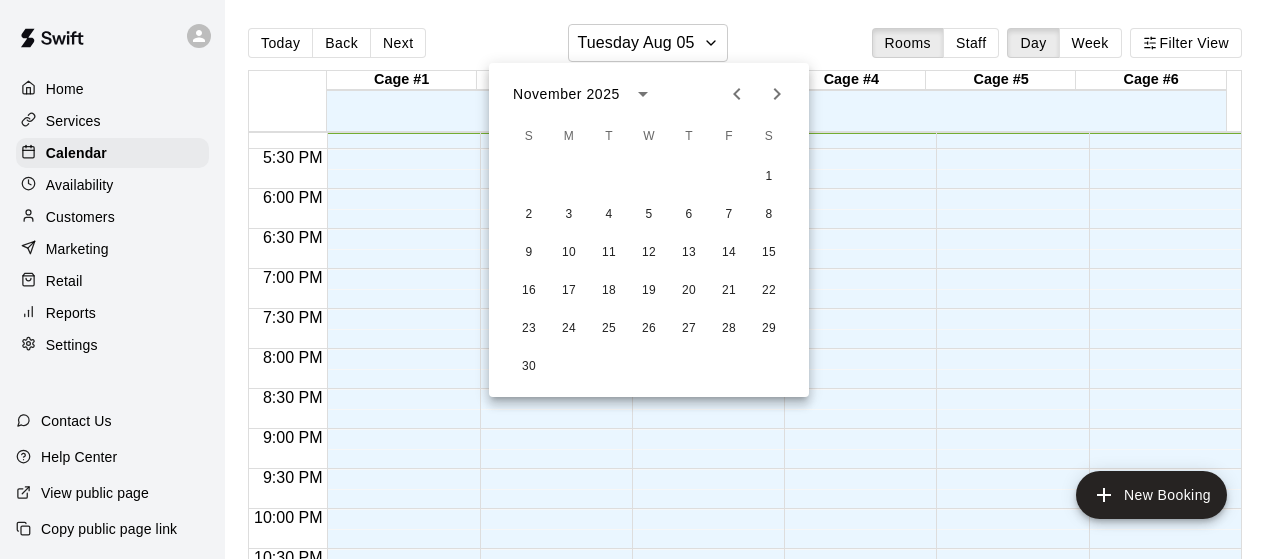 click 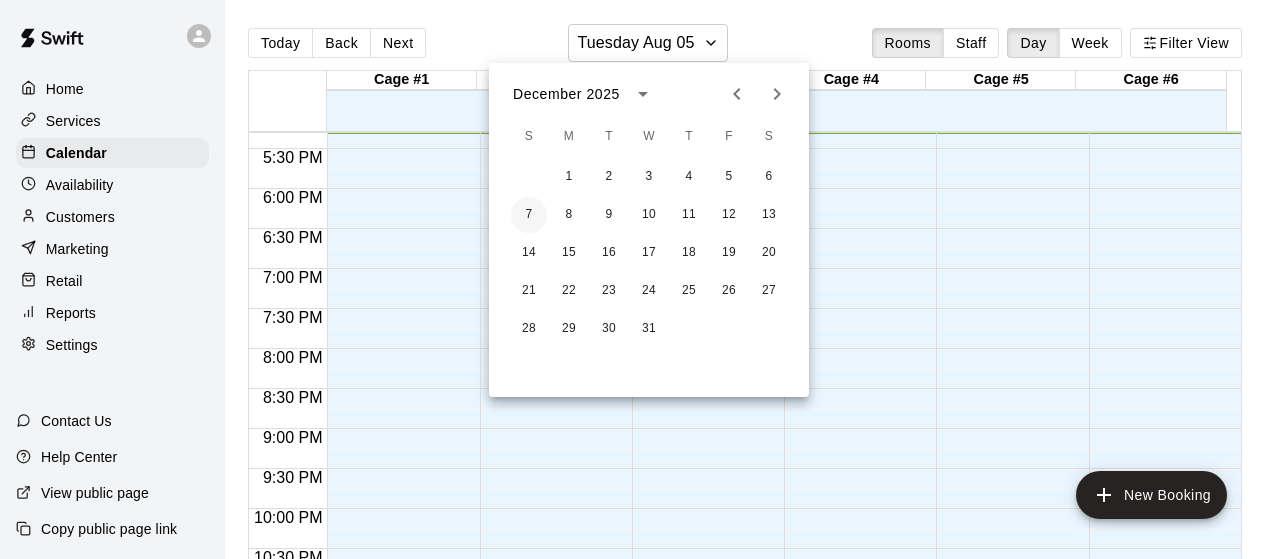 click on "7" at bounding box center [529, 215] 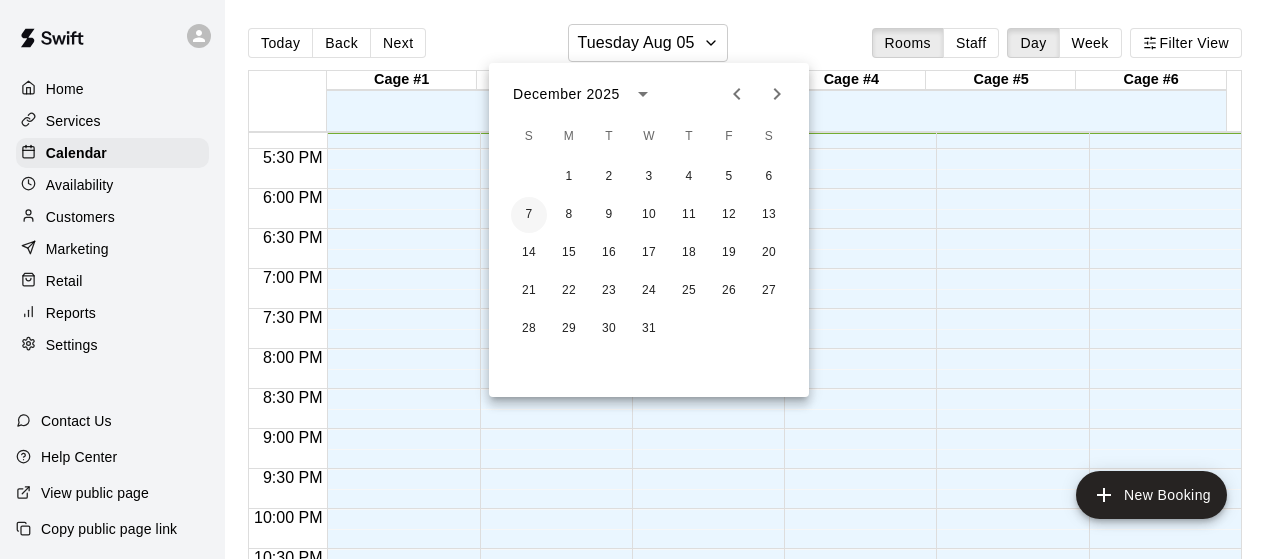 click on "7" at bounding box center [529, 215] 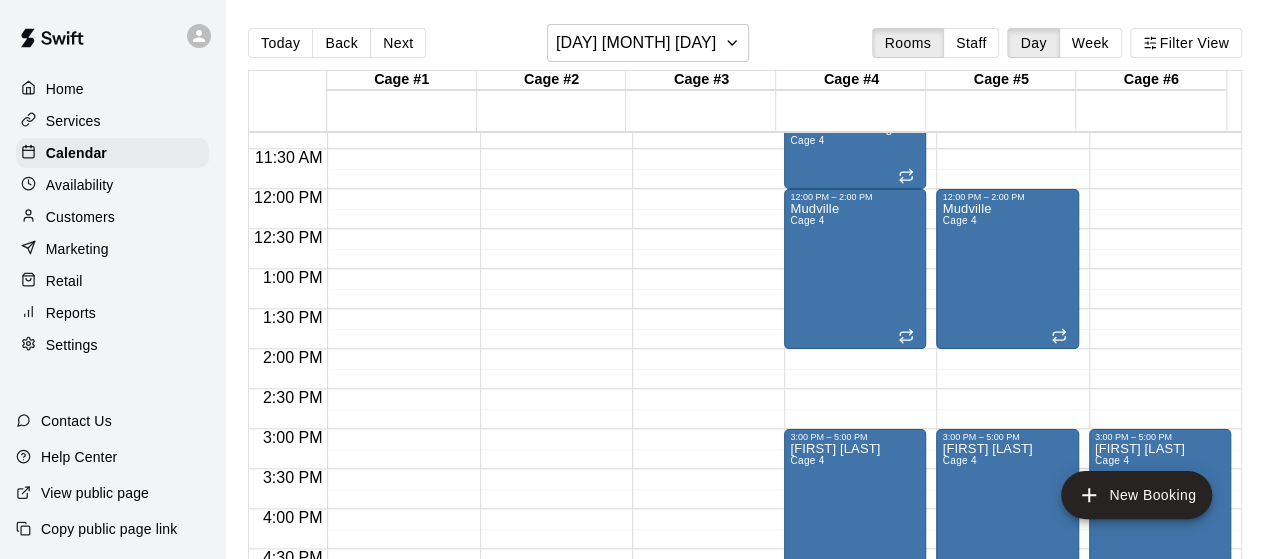 scroll, scrollTop: 864, scrollLeft: 0, axis: vertical 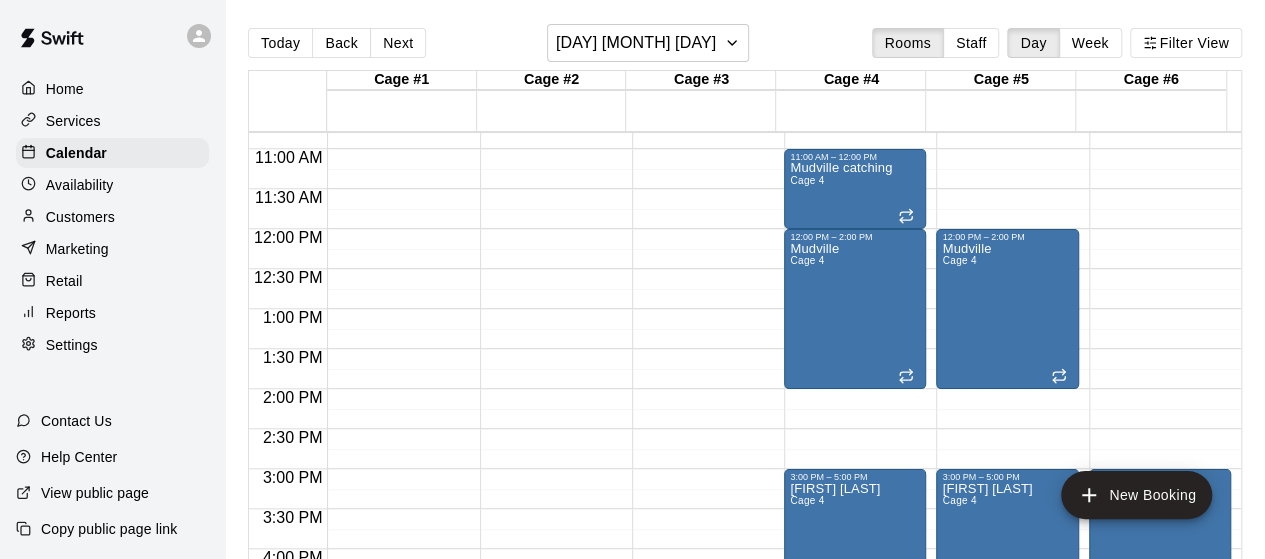 click at bounding box center [1165, 139] 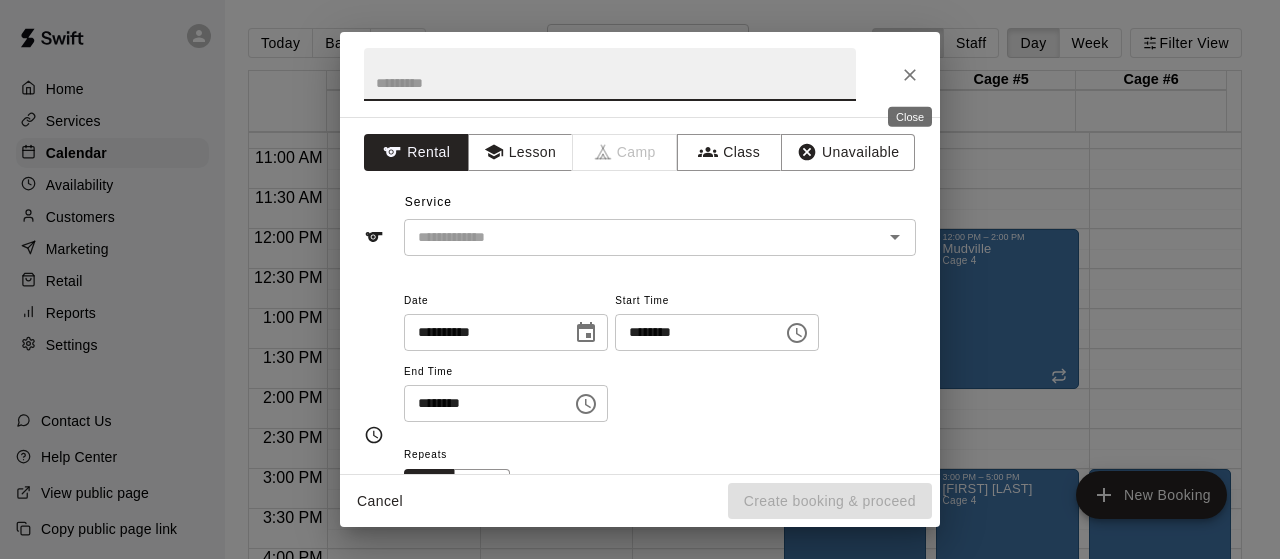 click 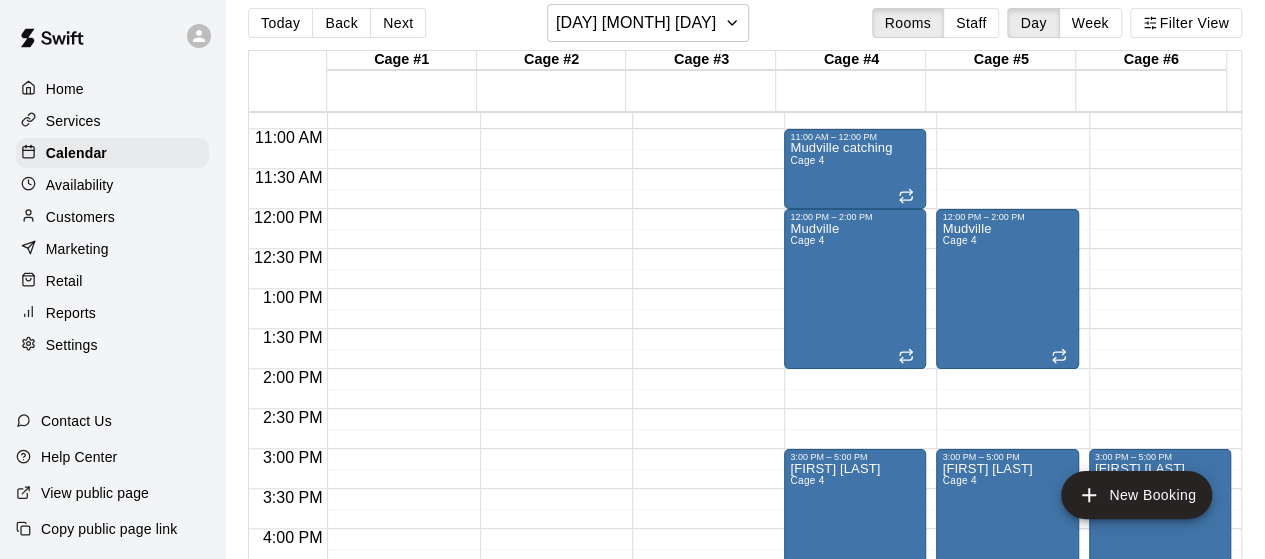 scroll, scrollTop: 32, scrollLeft: 0, axis: vertical 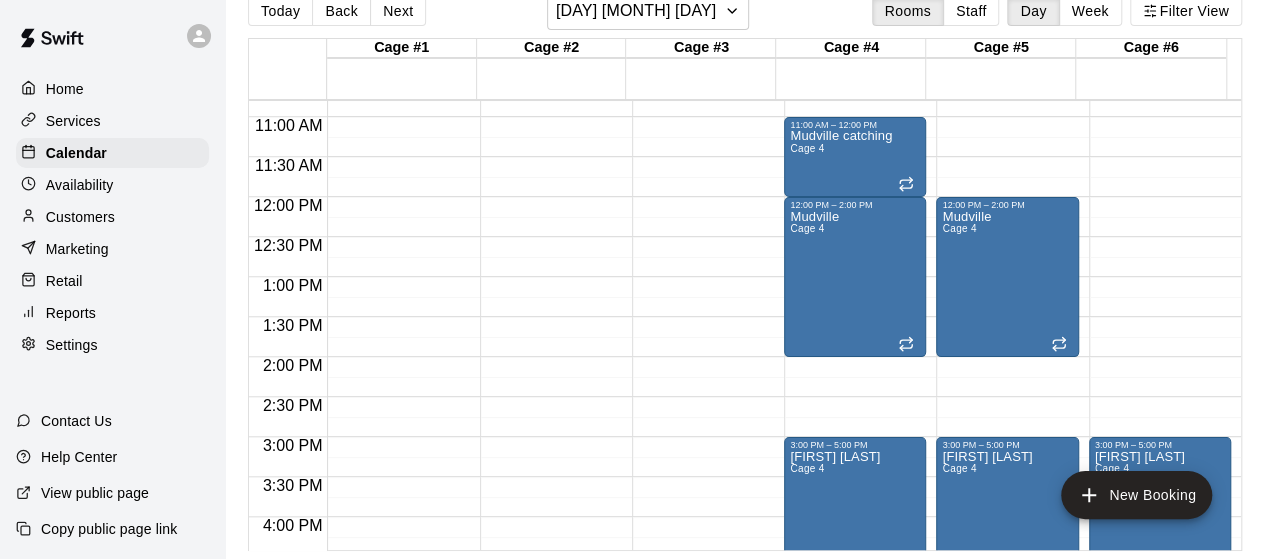 click at bounding box center [1165, 347] 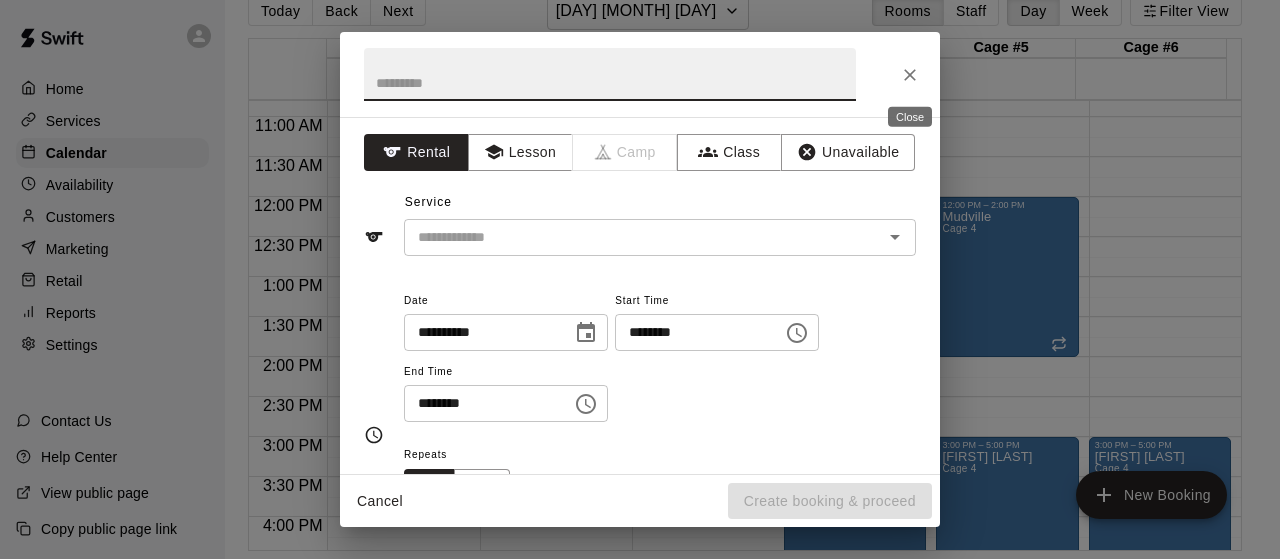 click 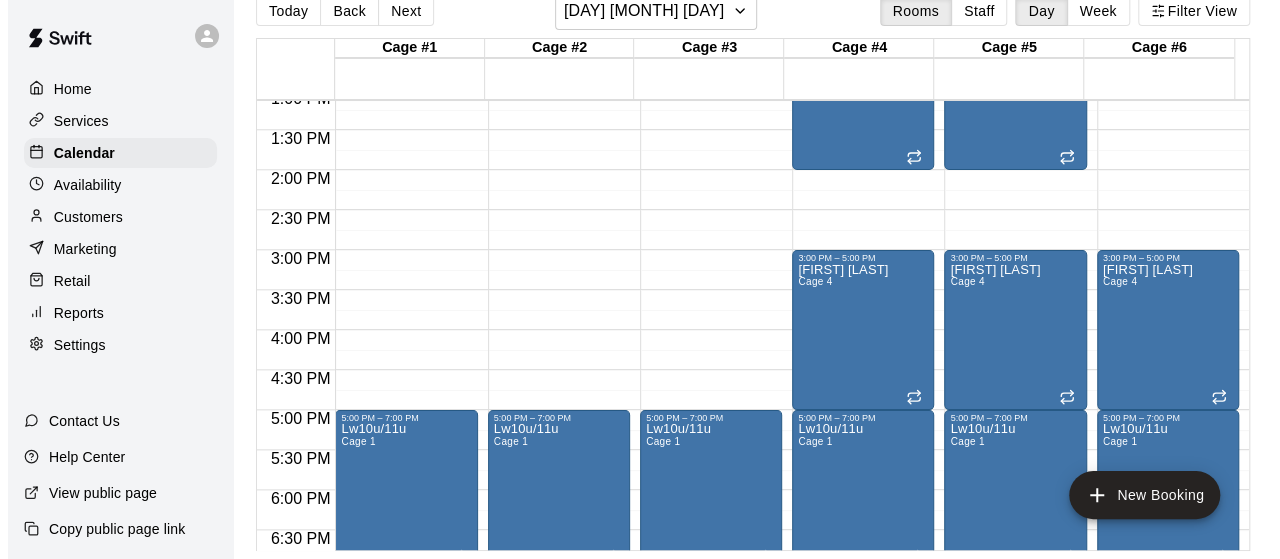 scroll, scrollTop: 1042, scrollLeft: 0, axis: vertical 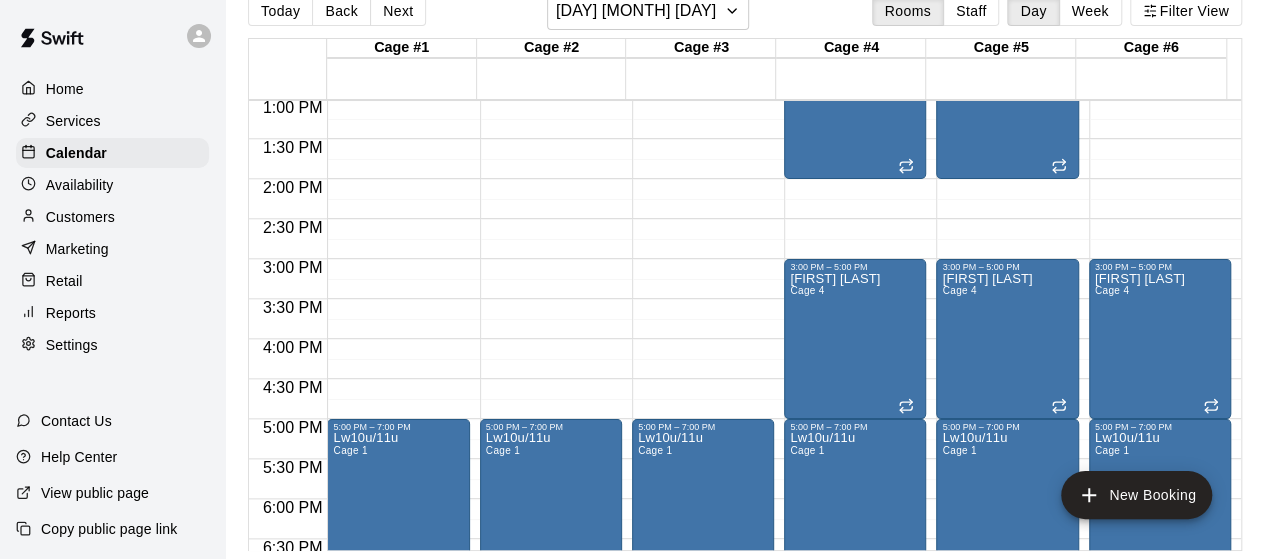 click on "12:00 AM – 4:00 AM Closed 5:00 PM – 7:00 PM [LOCATION] Cage 1 11:00 PM – 11:59 PM Closed" at bounding box center [551, 19] 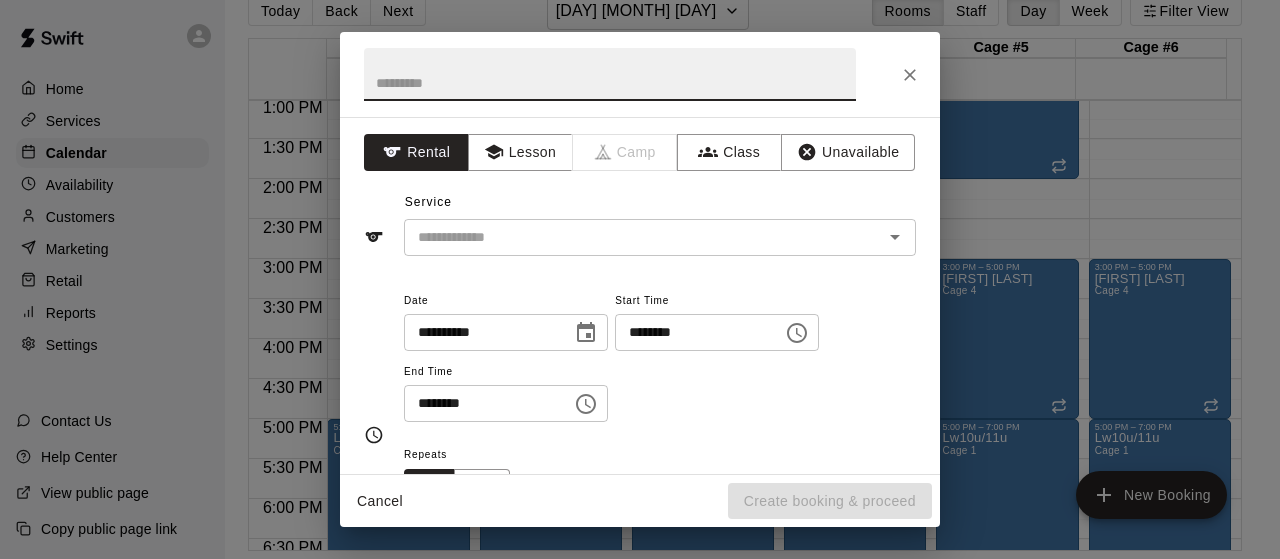 click 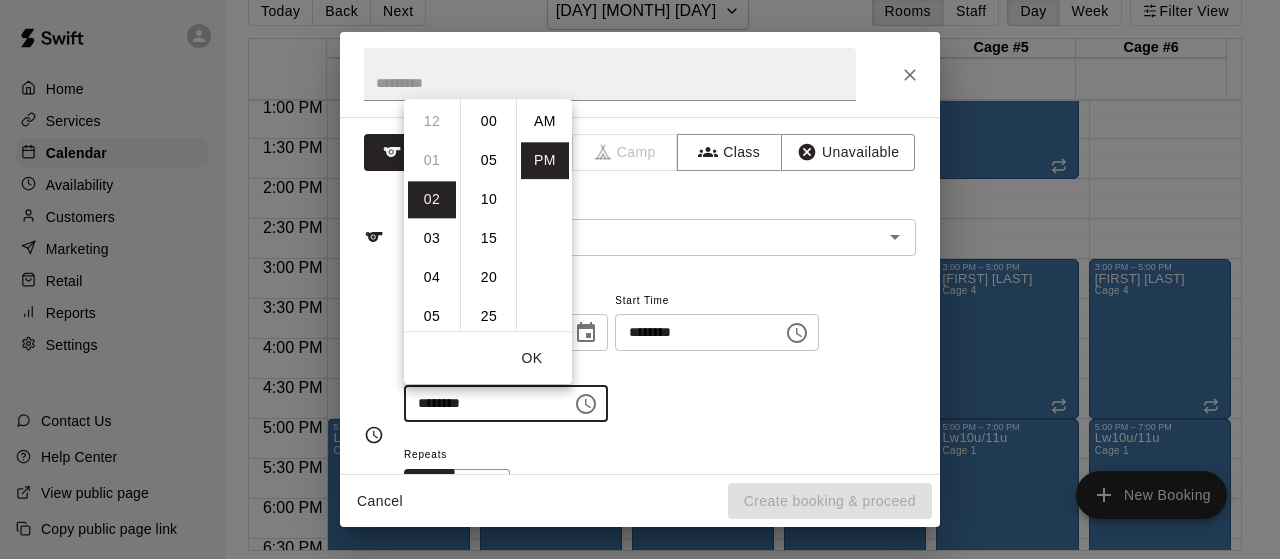 scroll, scrollTop: 78, scrollLeft: 0, axis: vertical 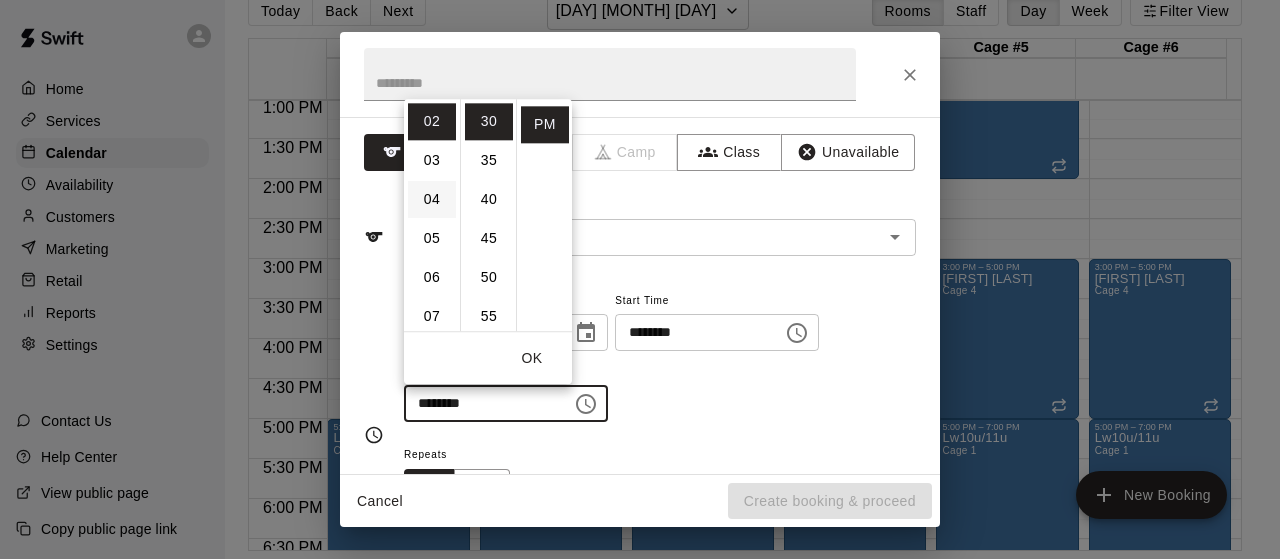 click on "04" at bounding box center [432, 199] 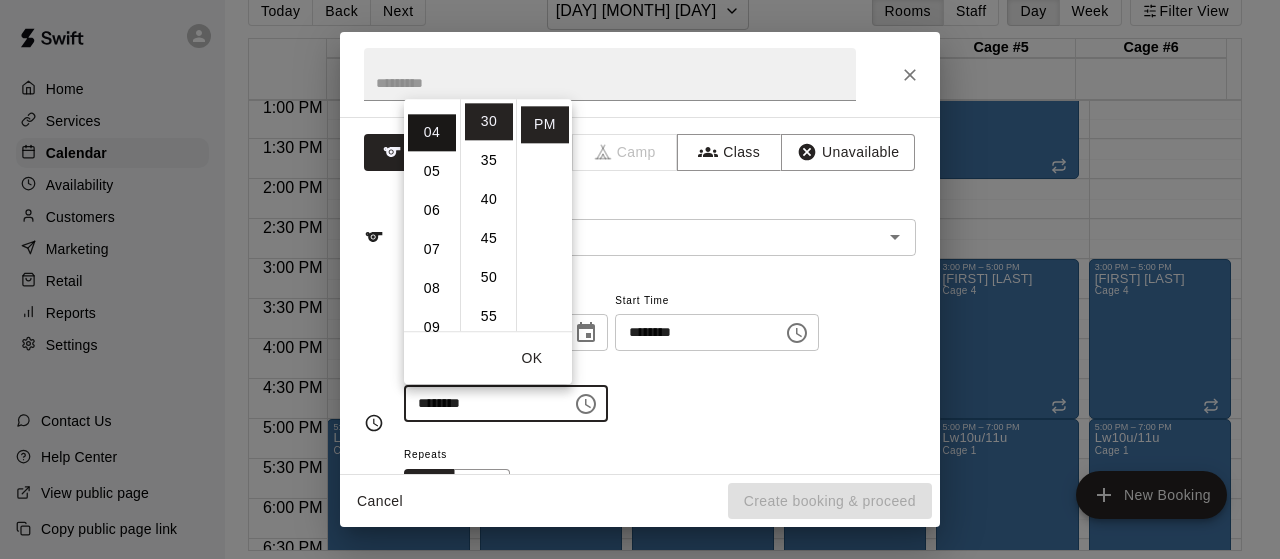 scroll, scrollTop: 156, scrollLeft: 0, axis: vertical 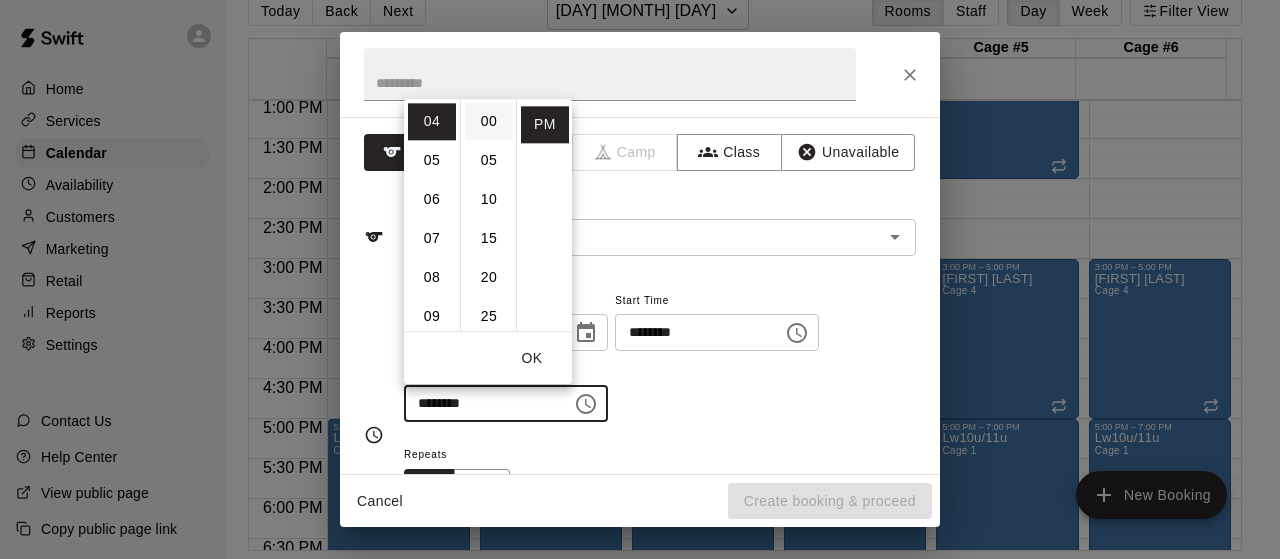 click on "00" at bounding box center (489, 121) 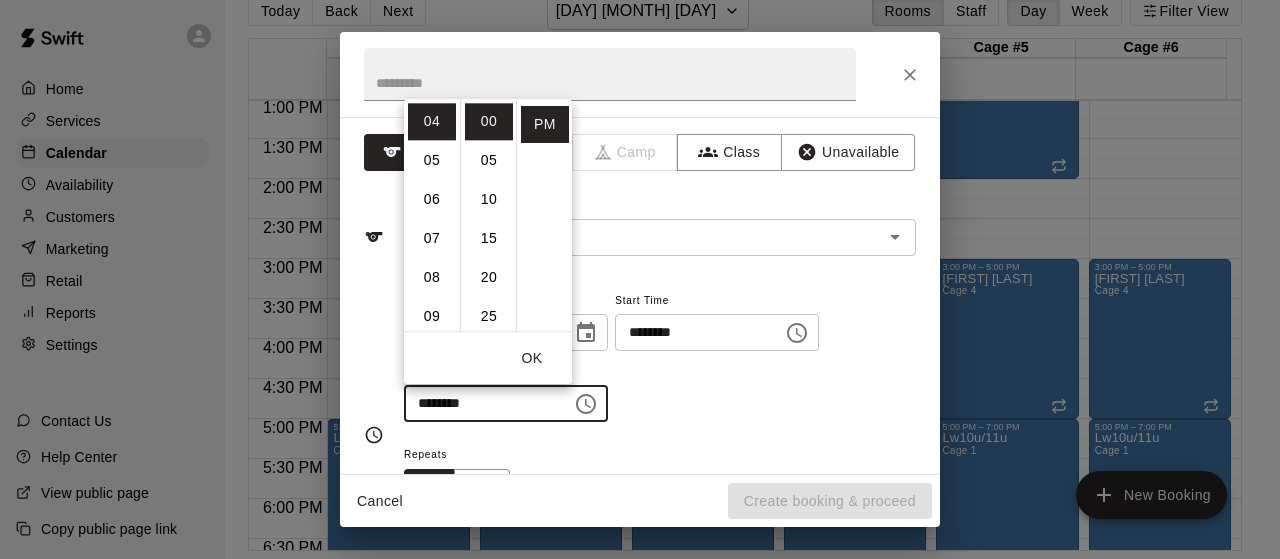 click on "OK" at bounding box center [532, 358] 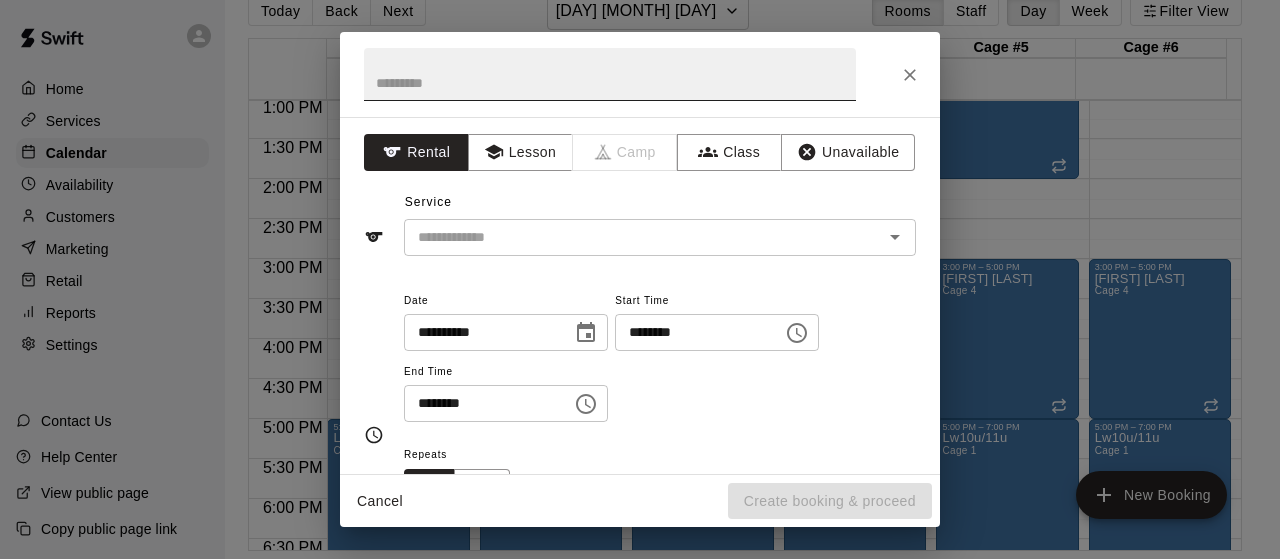 click at bounding box center [610, 74] 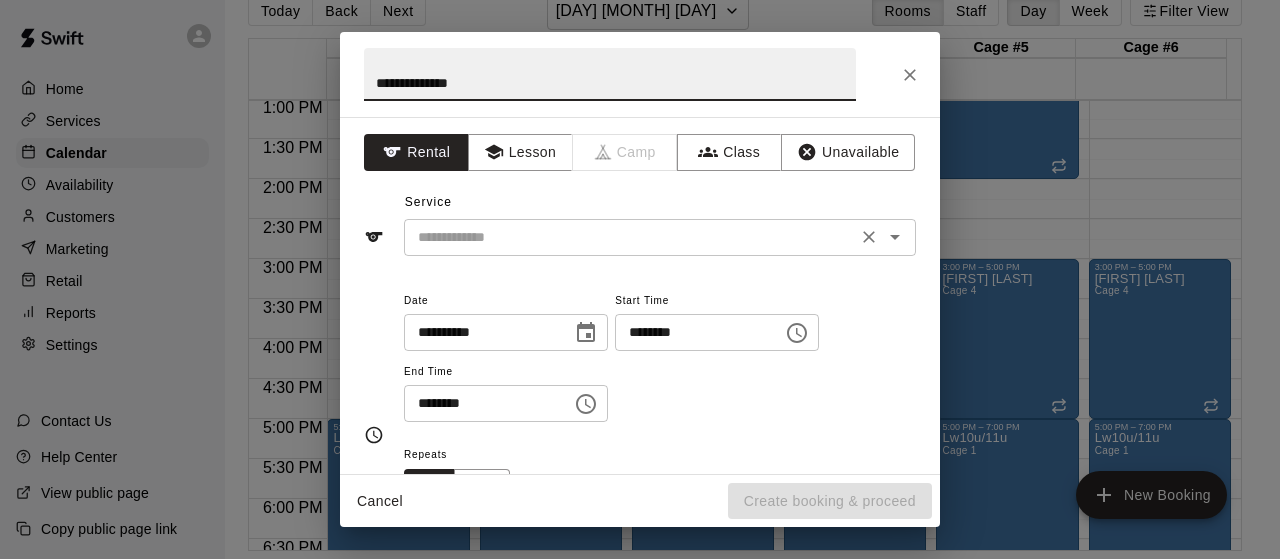 click 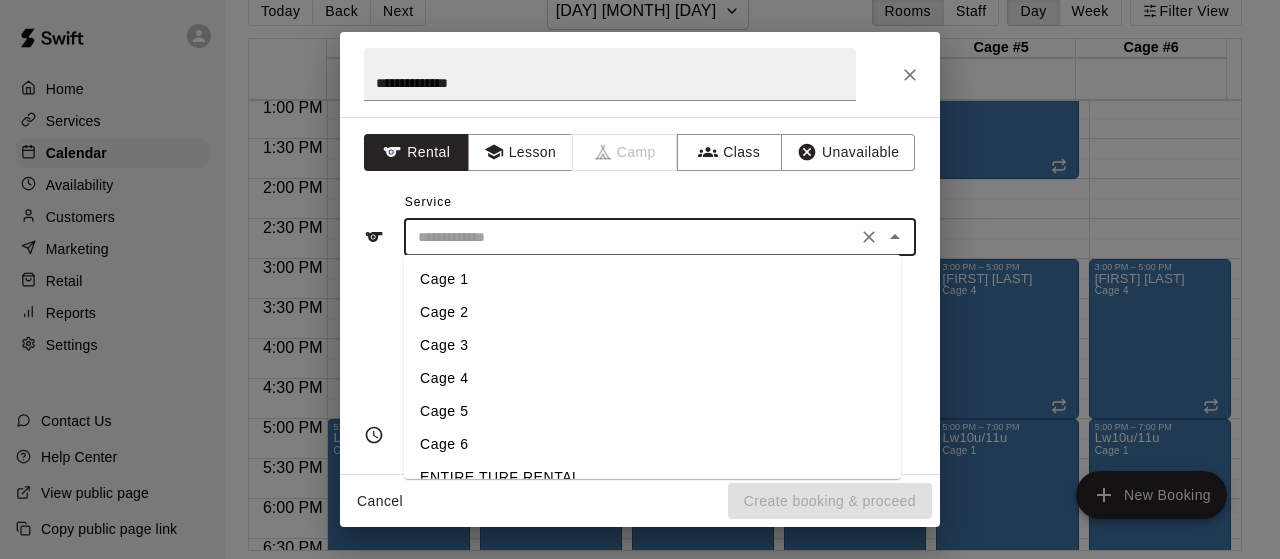 click on "Cage 2" at bounding box center (652, 312) 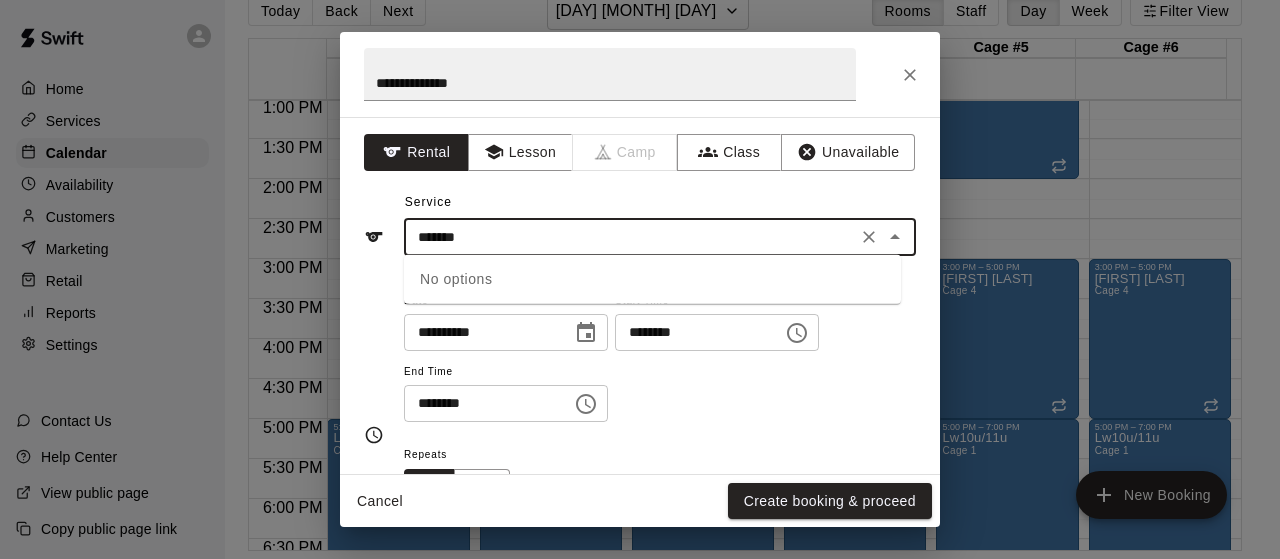type on "******" 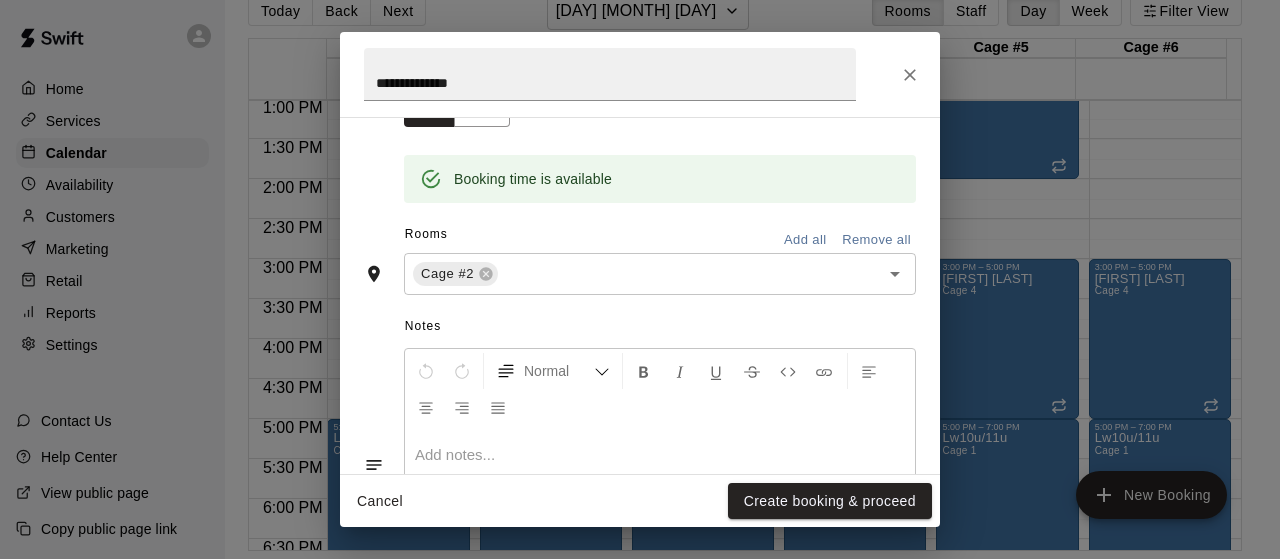scroll, scrollTop: 400, scrollLeft: 0, axis: vertical 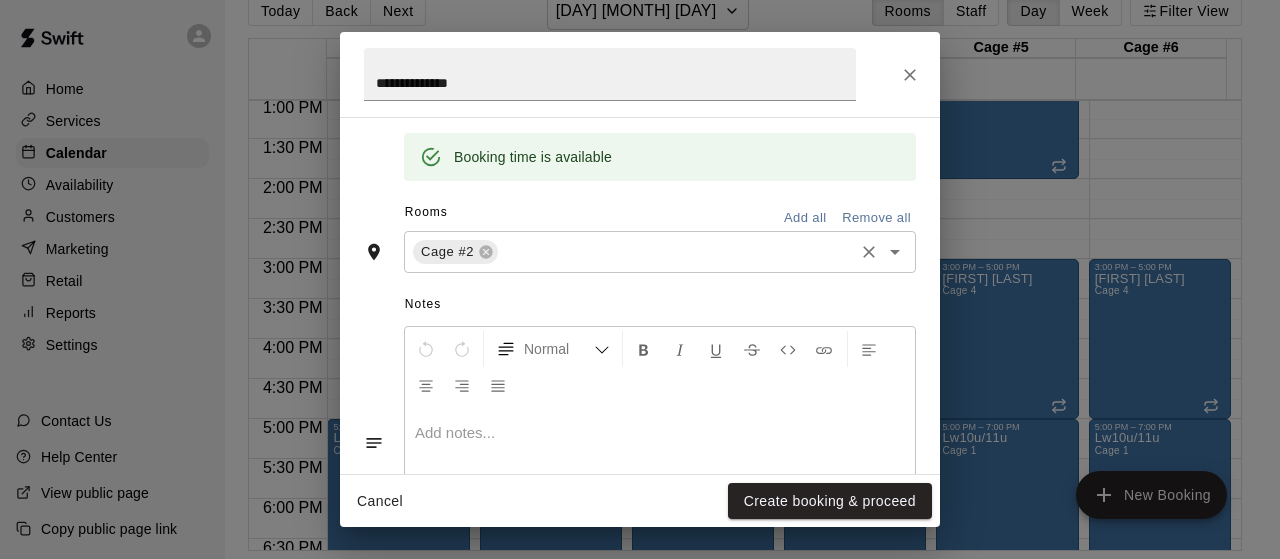 click at bounding box center [676, 252] 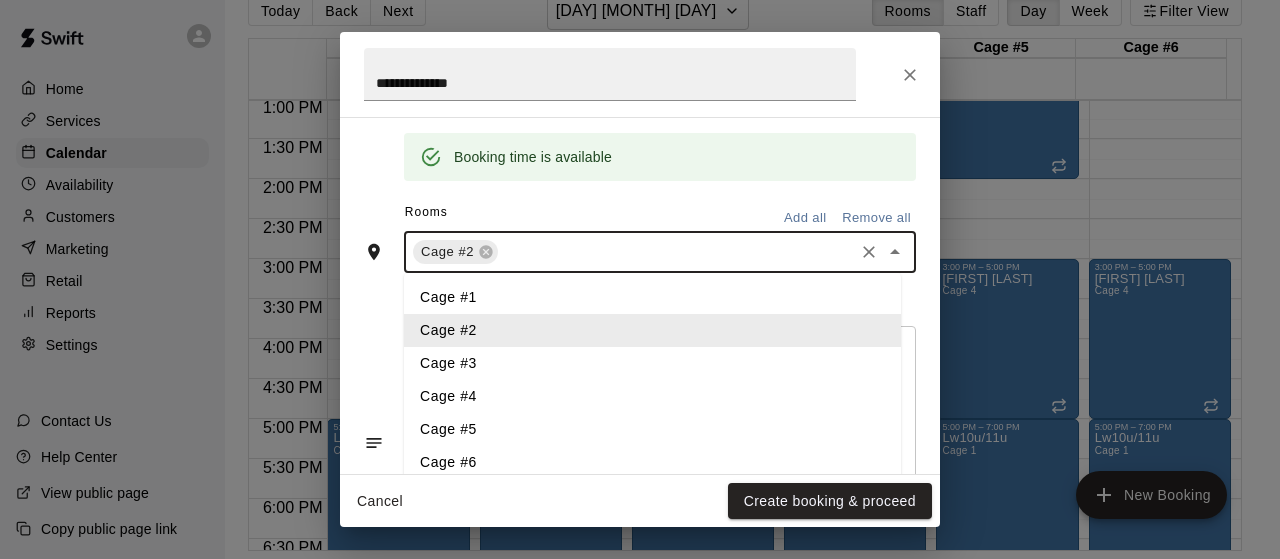 type on "*" 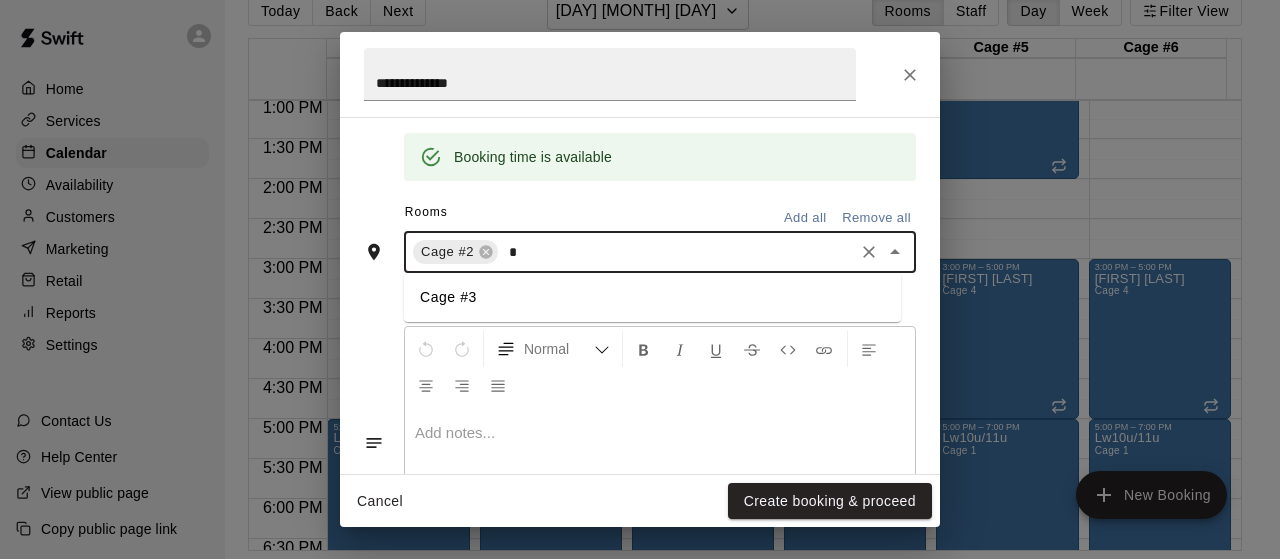 type 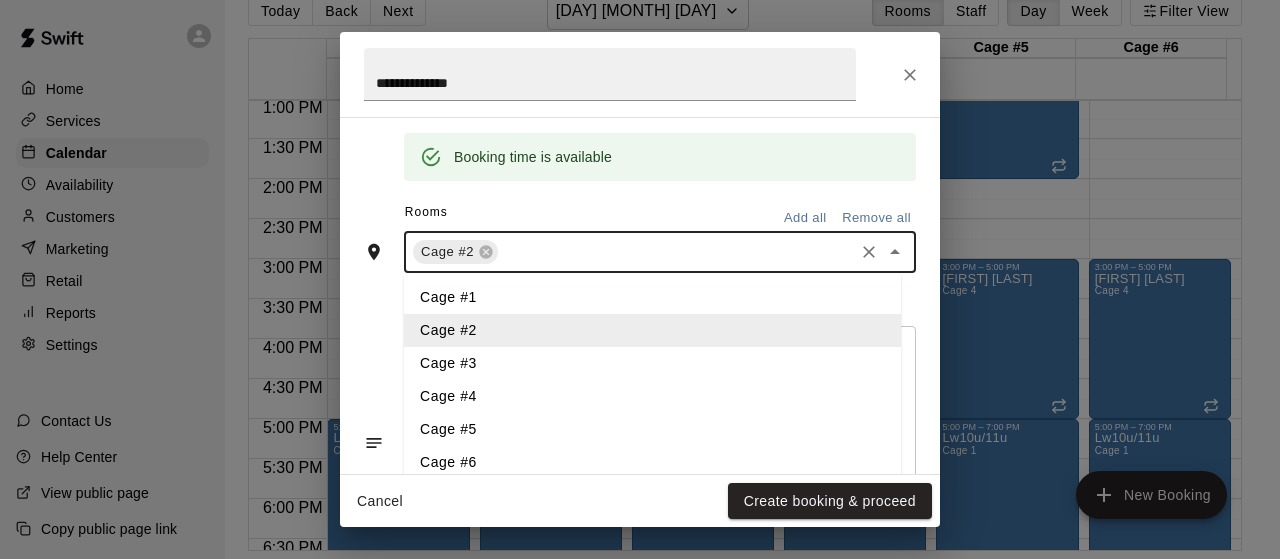 click on "Cage #3" at bounding box center [652, 363] 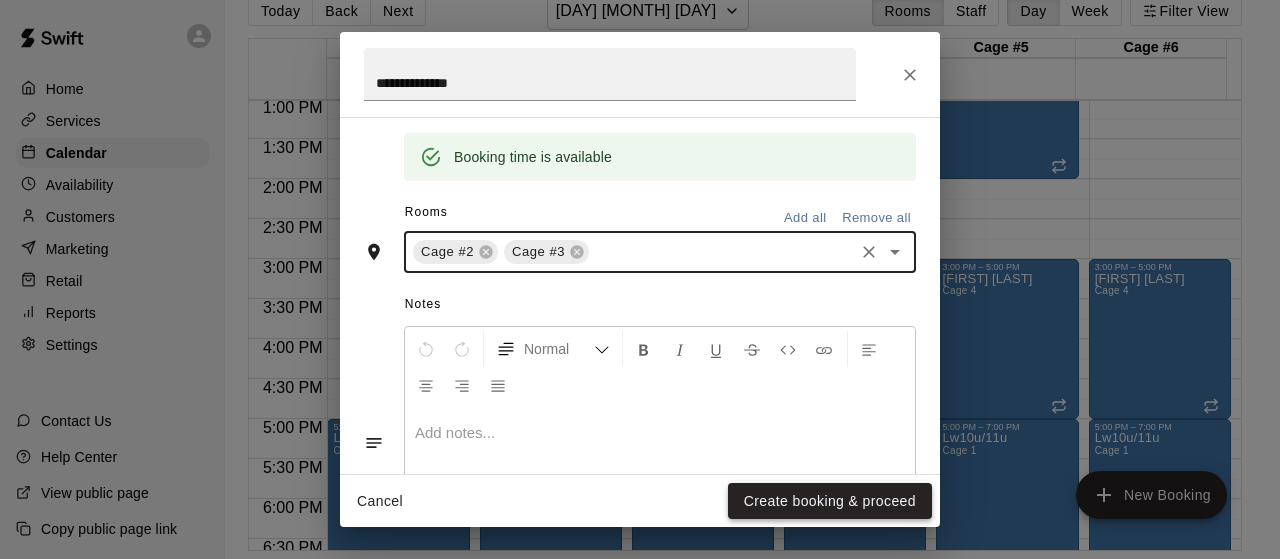 click on "Create booking & proceed" at bounding box center [830, 501] 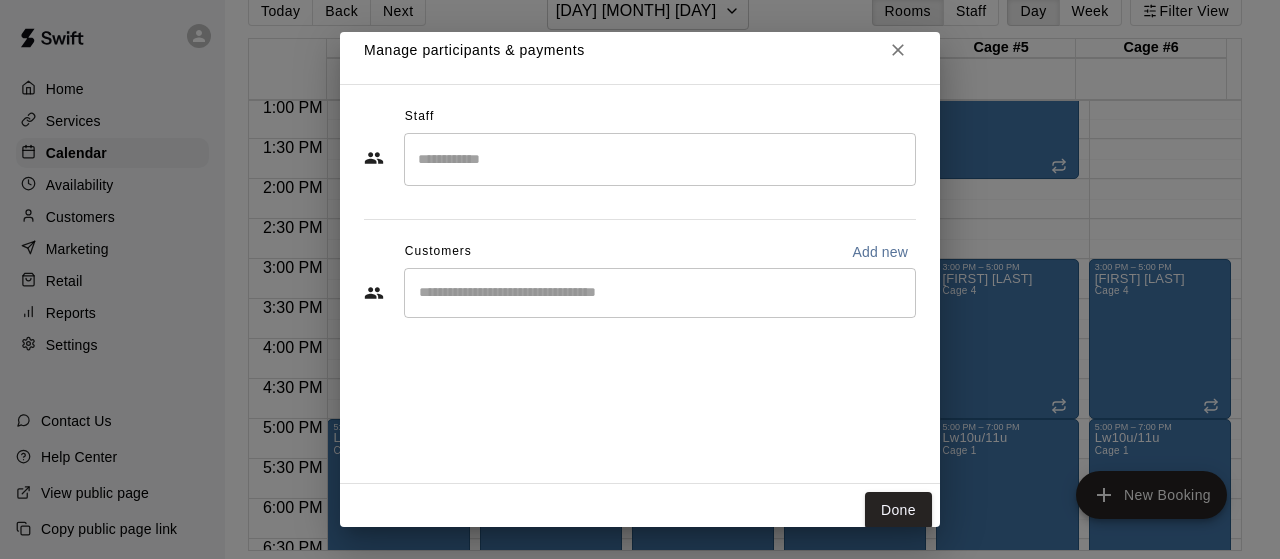 scroll, scrollTop: 25, scrollLeft: 0, axis: vertical 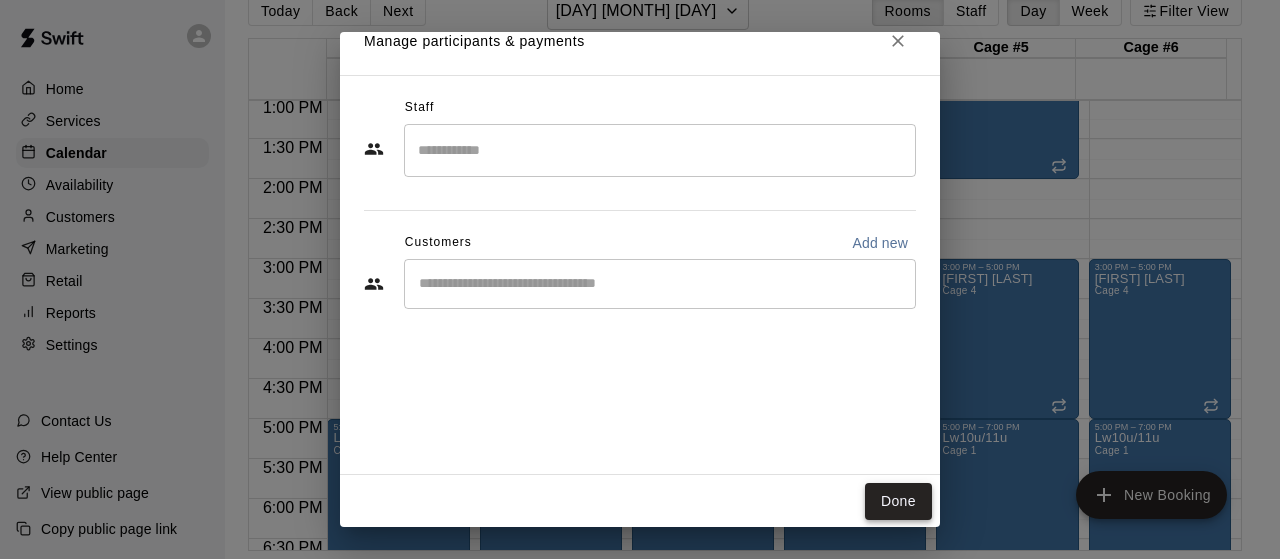 click on "Done" at bounding box center [898, 501] 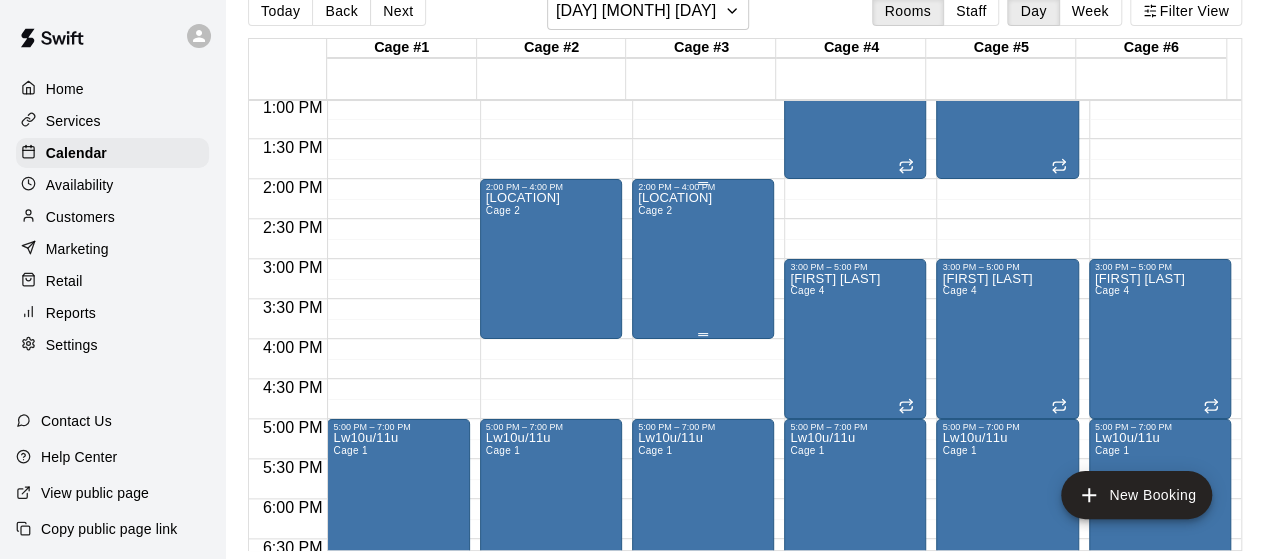 click on "[LOCATION] Cage 2" at bounding box center (675, 471) 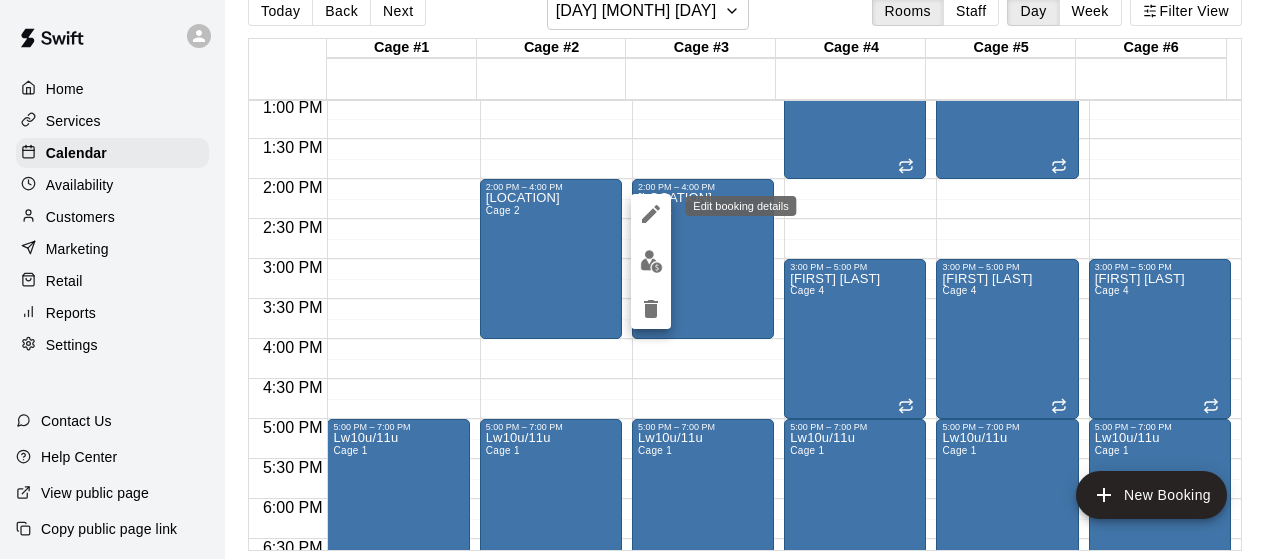 click 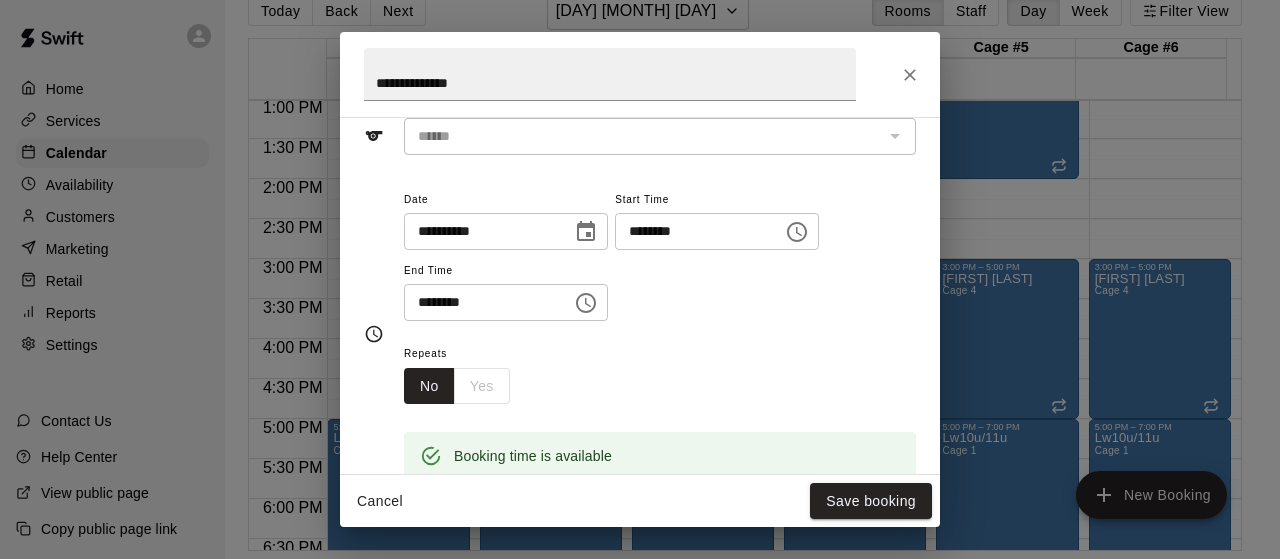 scroll, scrollTop: 160, scrollLeft: 0, axis: vertical 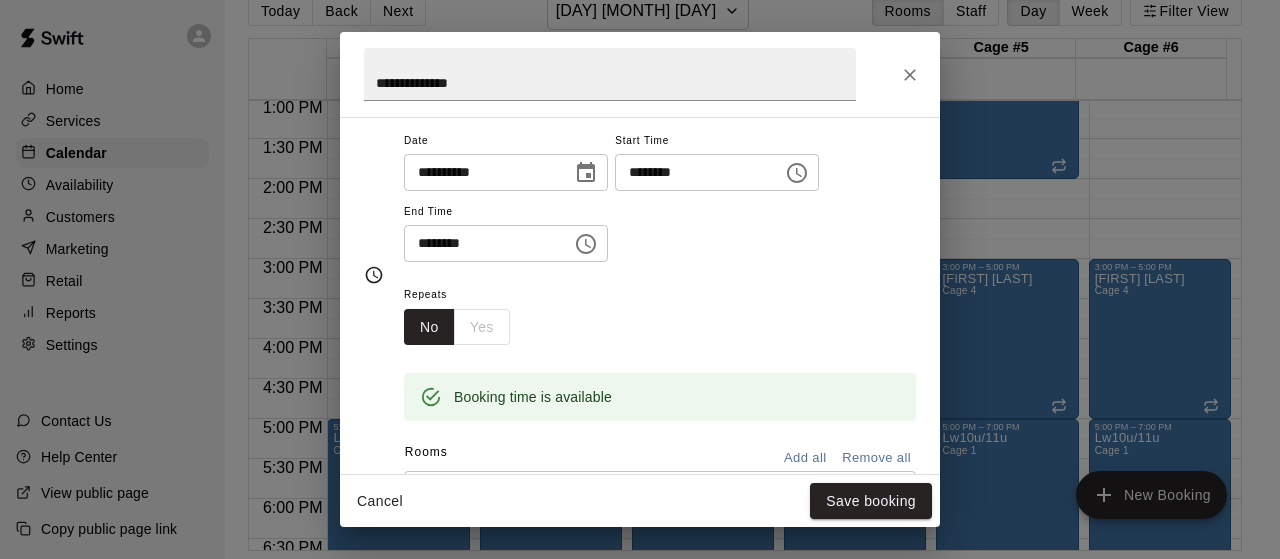 click on "No Yes" at bounding box center (457, 327) 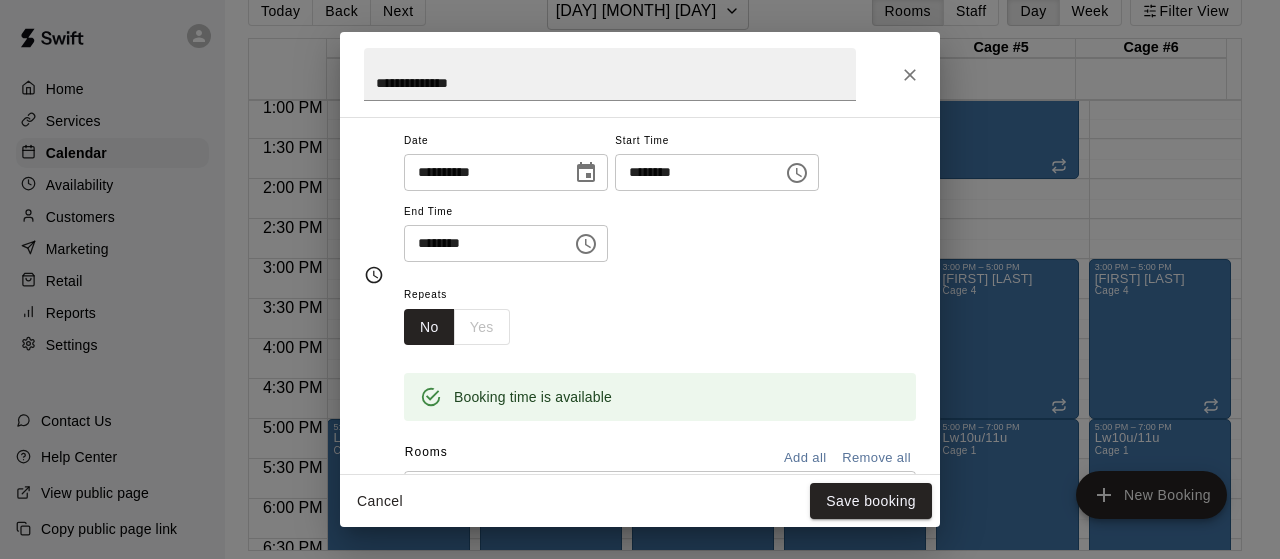 click on "No Yes" at bounding box center (457, 327) 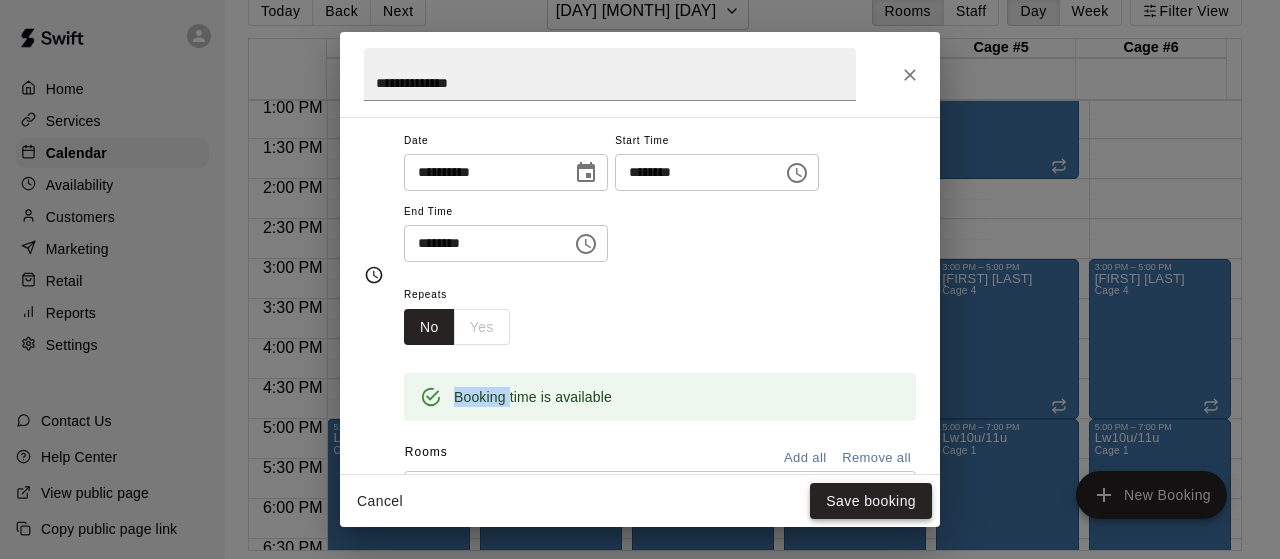 click on "Save booking" at bounding box center (871, 501) 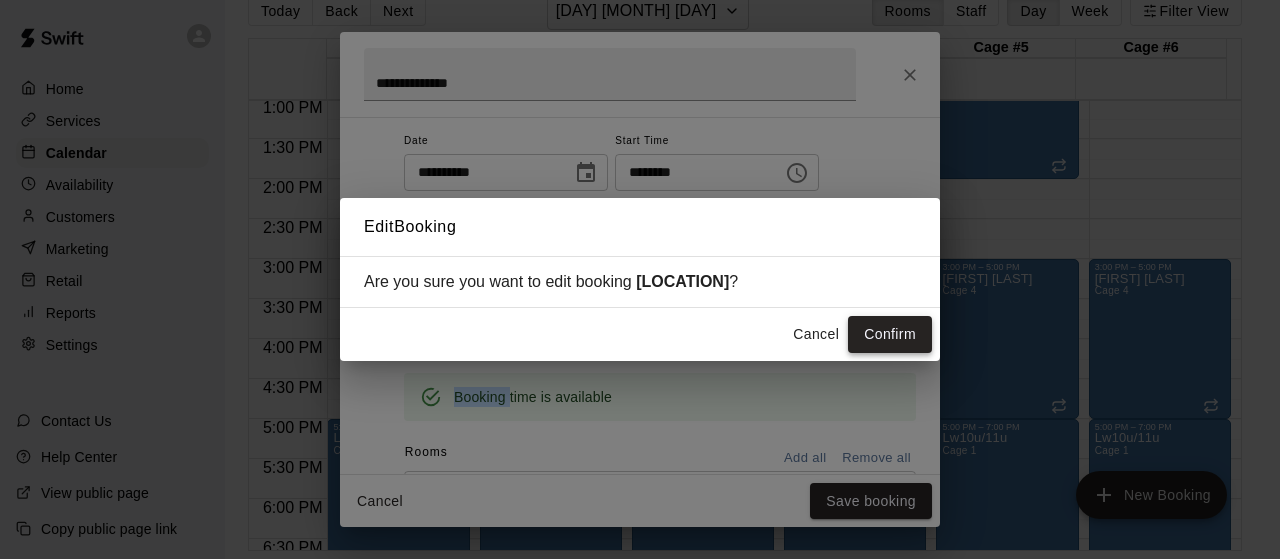 click on "Confirm" at bounding box center [890, 334] 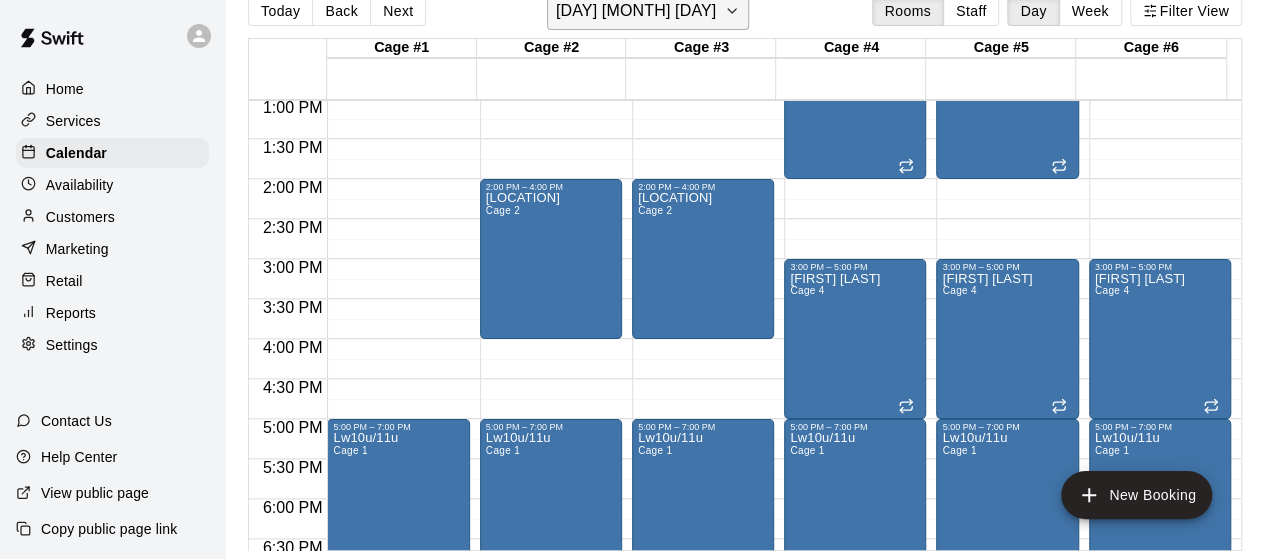 click 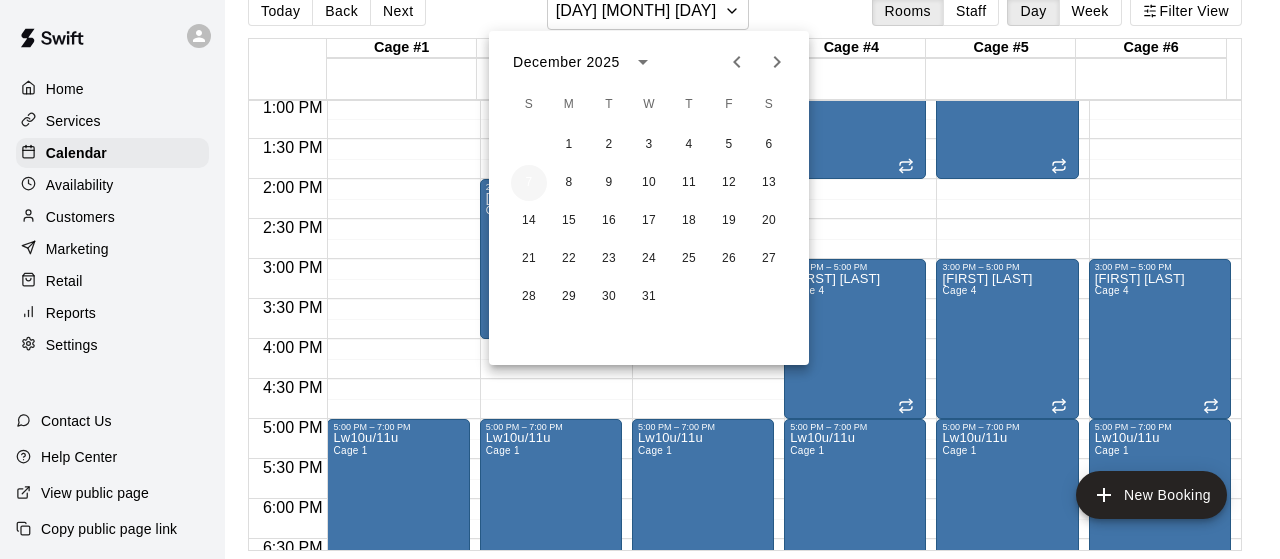 click on "7" at bounding box center [529, 183] 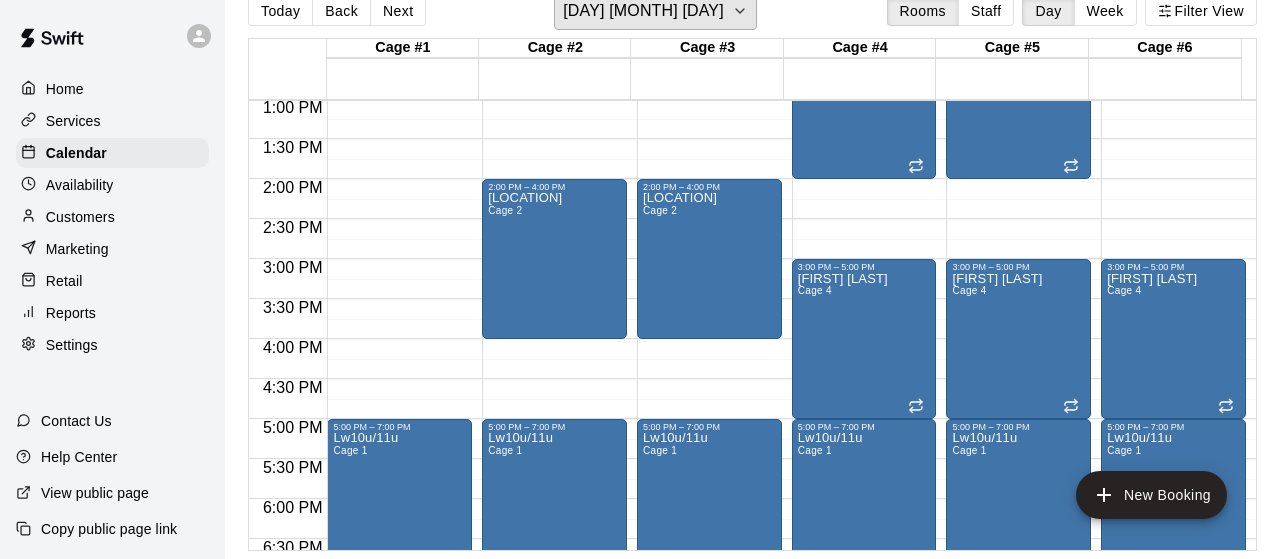 scroll, scrollTop: 24, scrollLeft: 0, axis: vertical 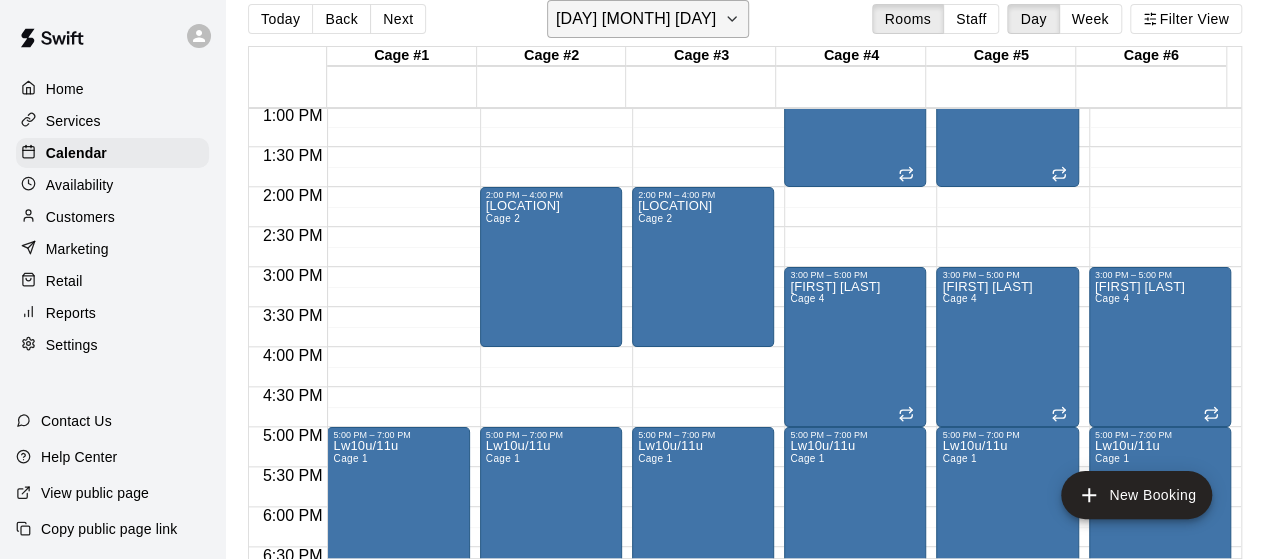 click 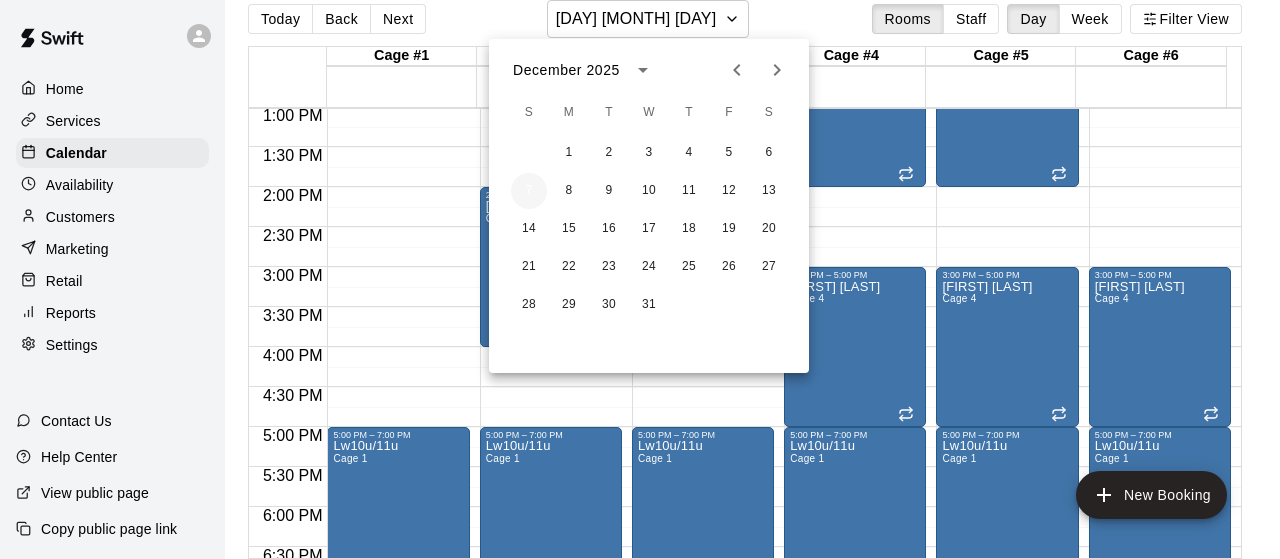 click on "7" at bounding box center [529, 191] 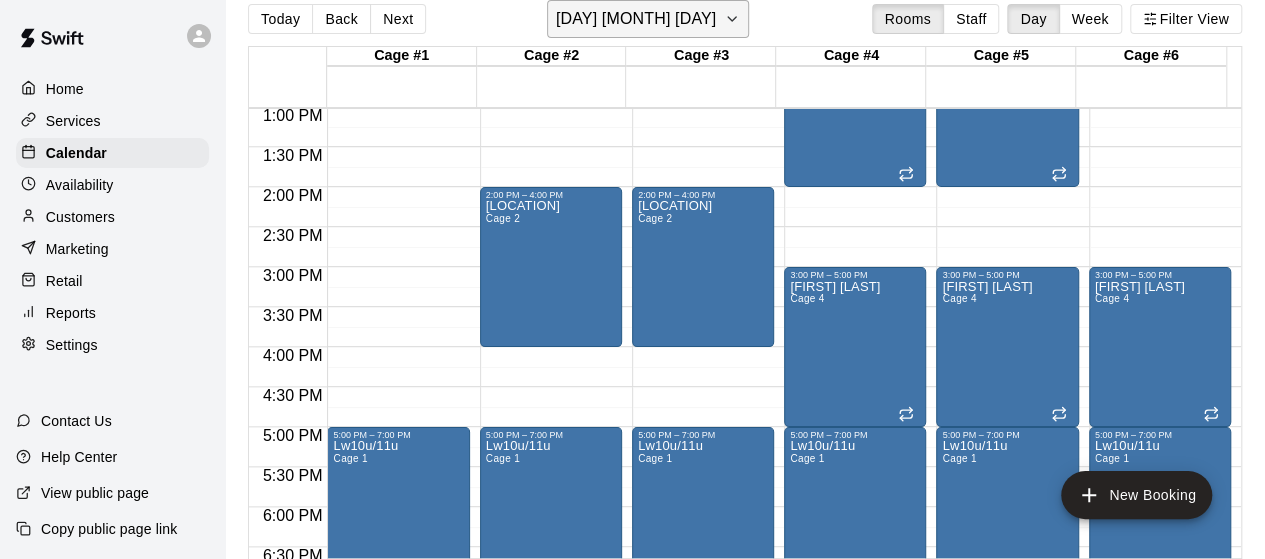 click 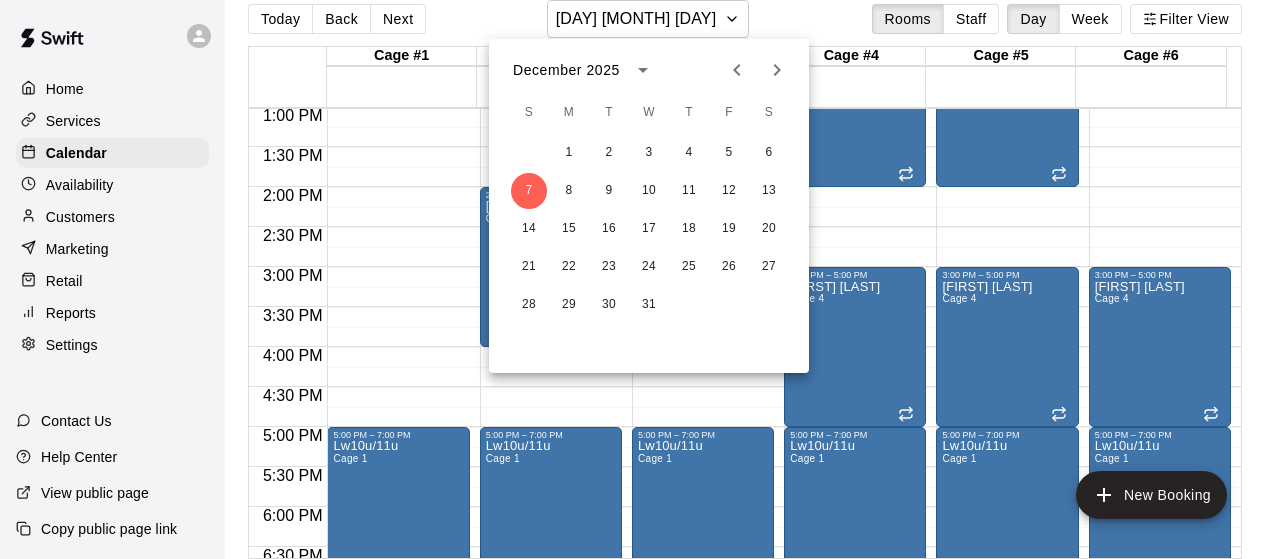 click 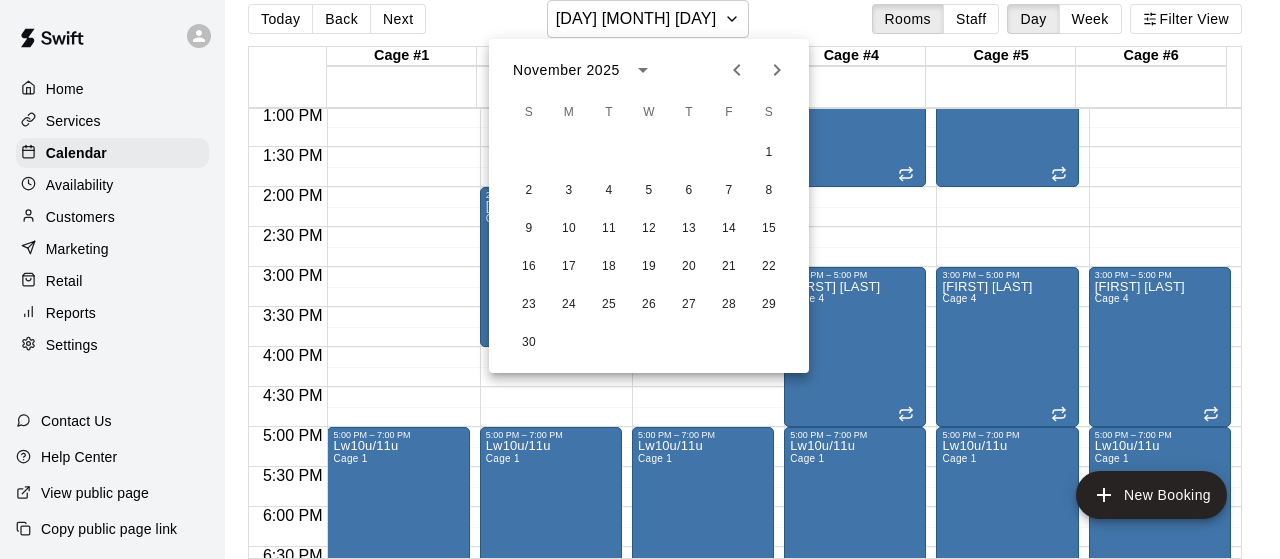 click 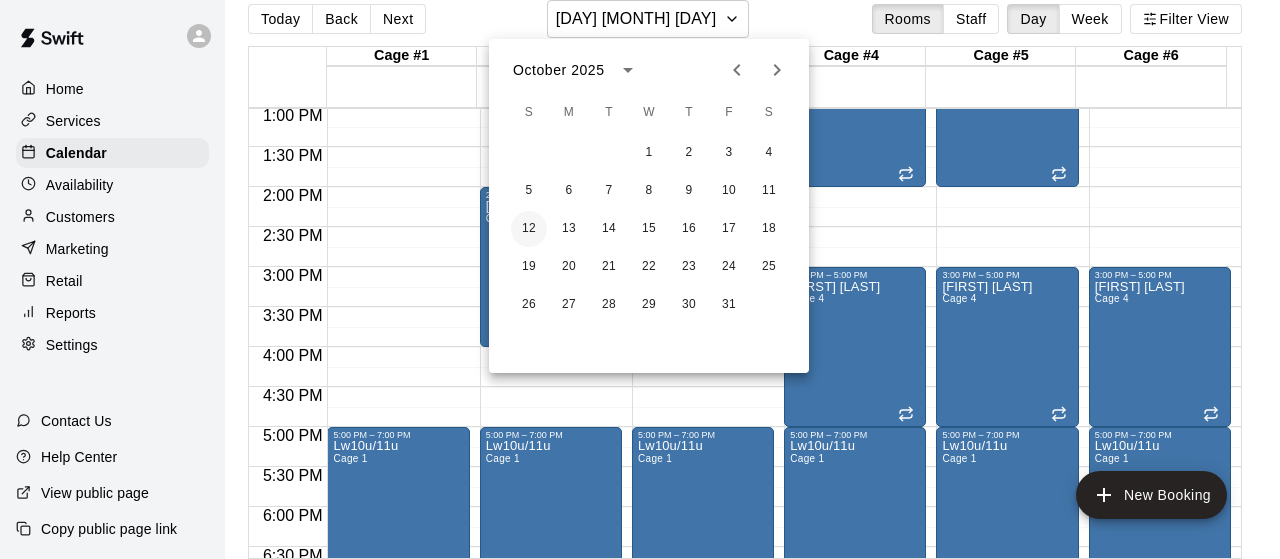 click on "12" at bounding box center [529, 229] 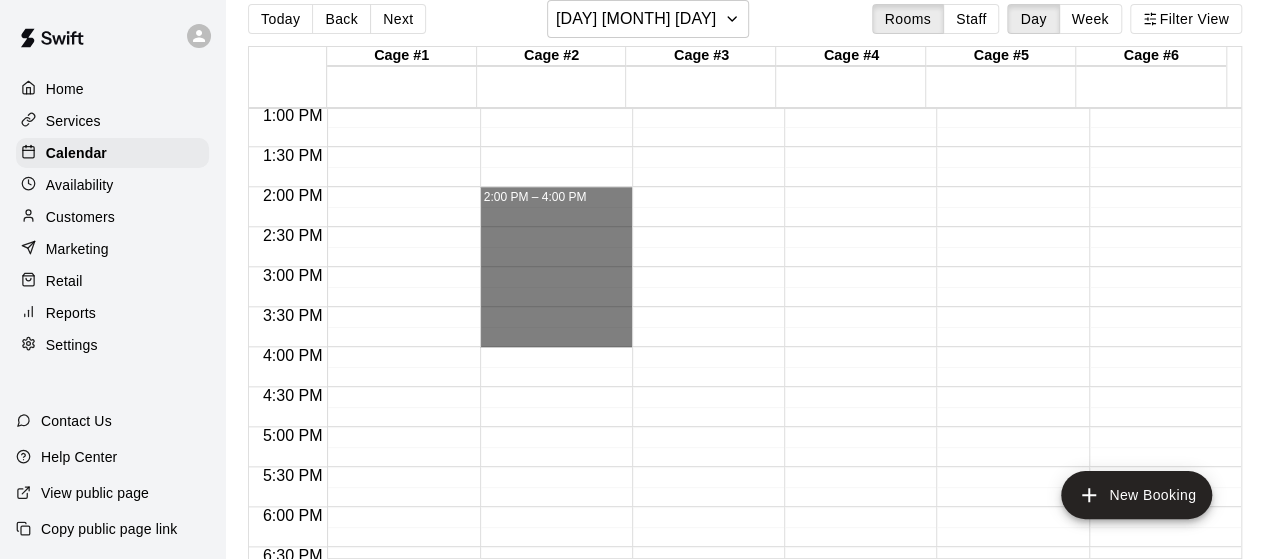 drag, startPoint x: 577, startPoint y: 196, endPoint x: 588, endPoint y: 329, distance: 133.45412 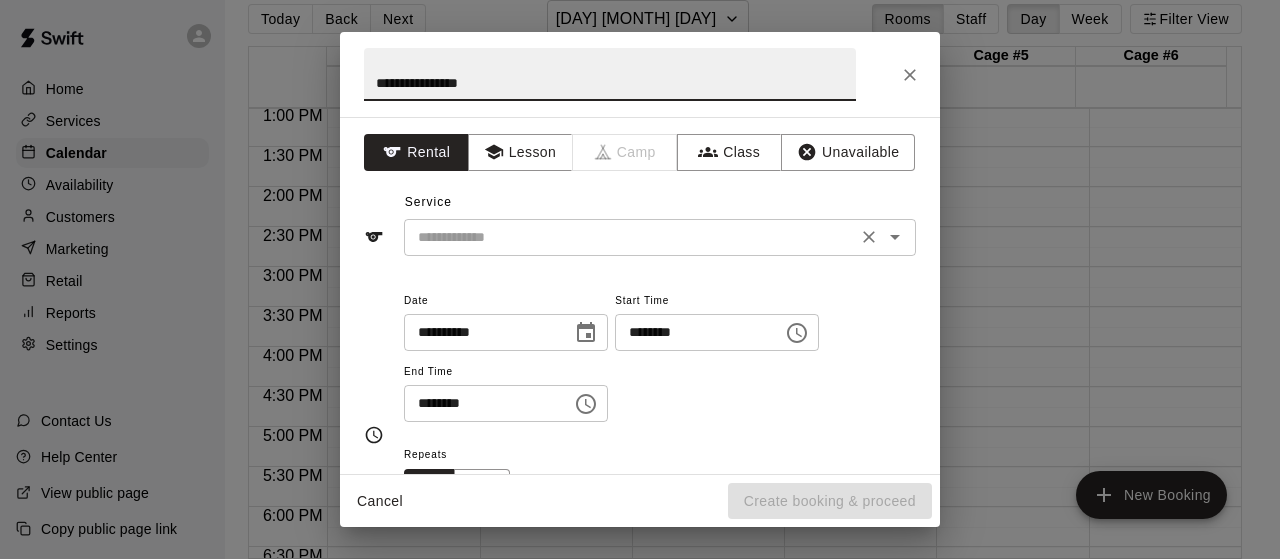 click 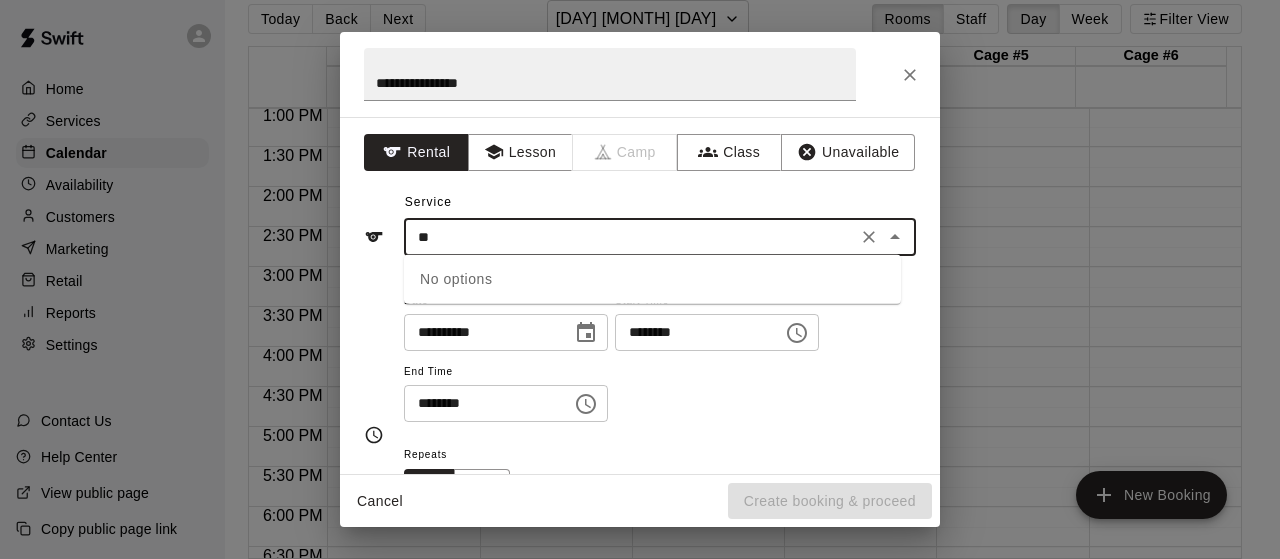 type on "*" 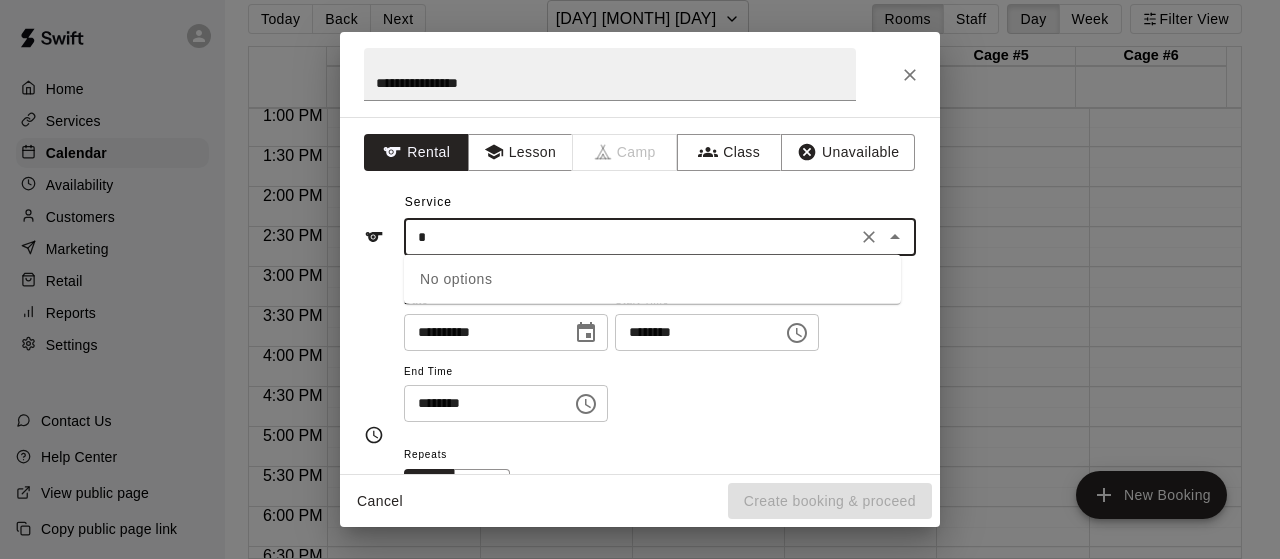 type 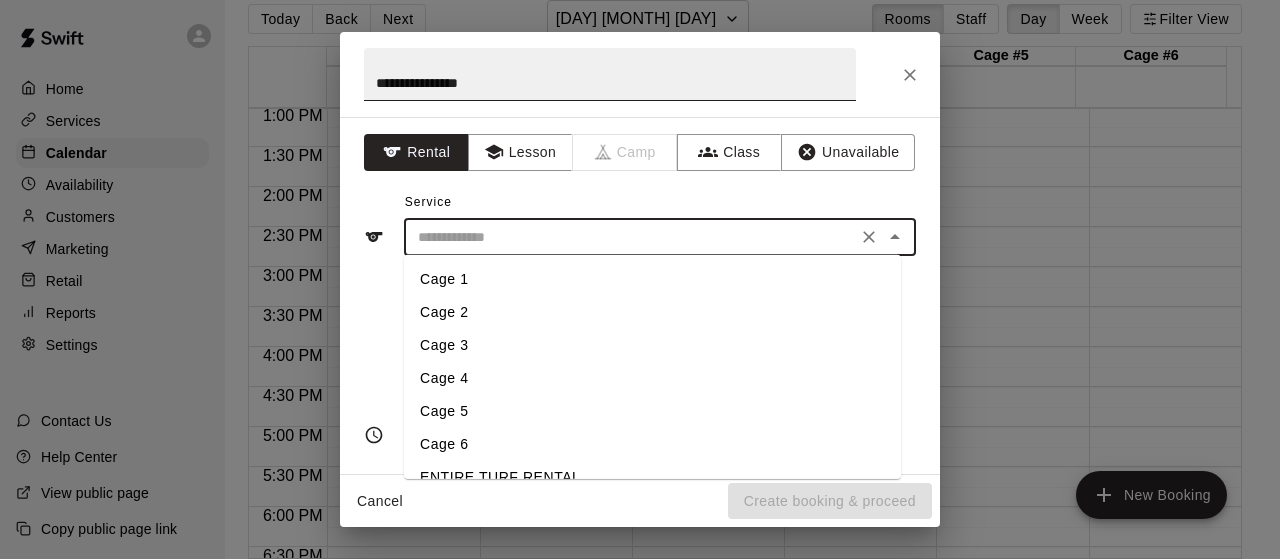 click on "**********" at bounding box center (610, 74) 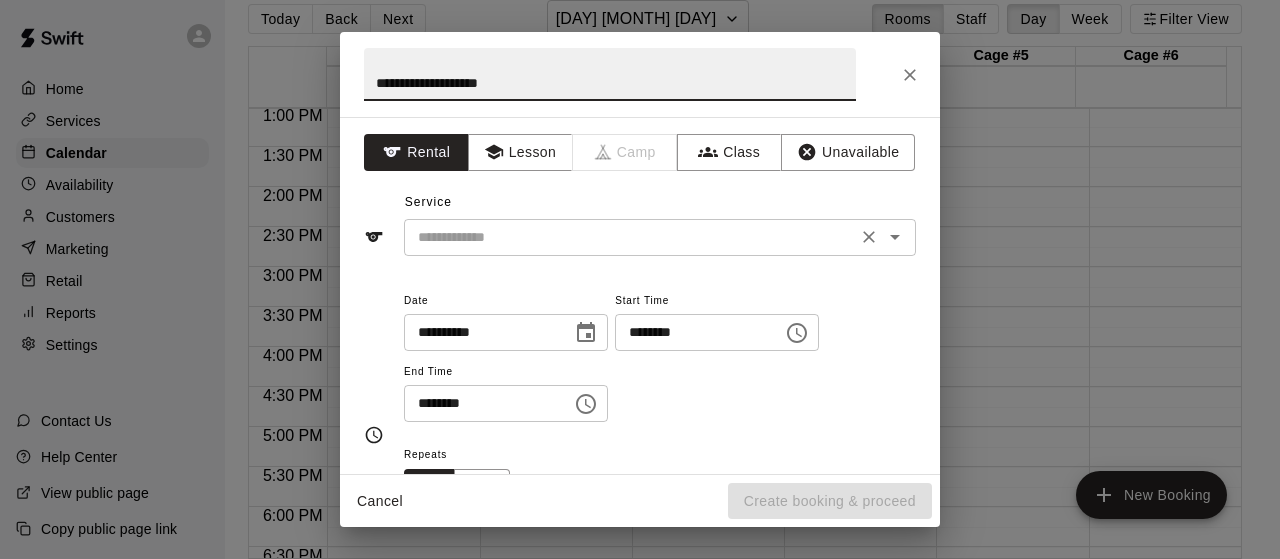 click 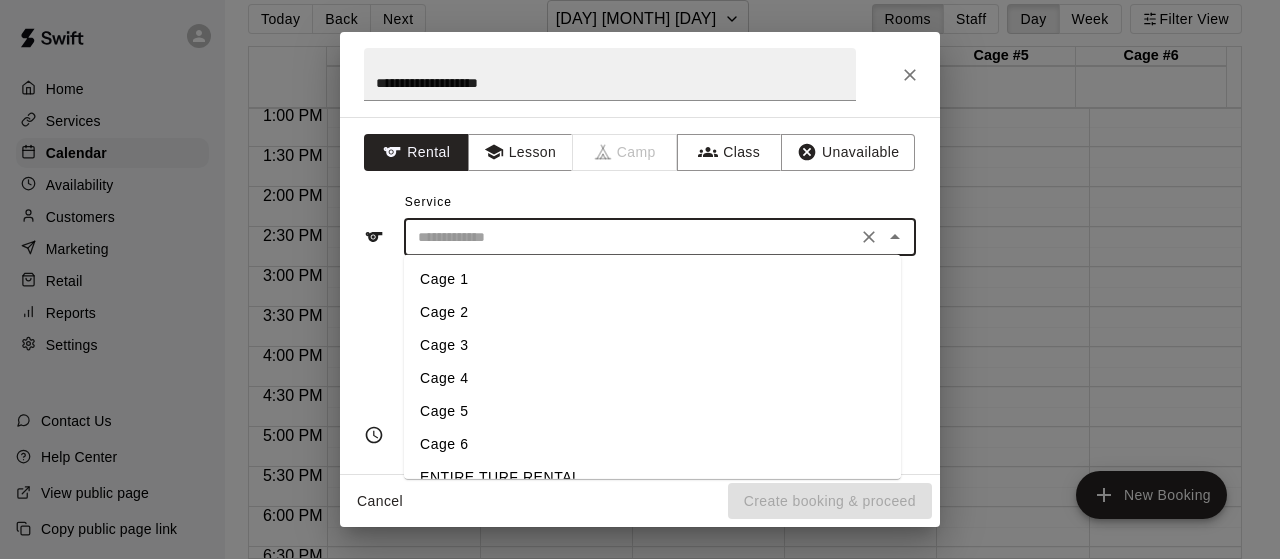 click on "Cage 2" at bounding box center (652, 312) 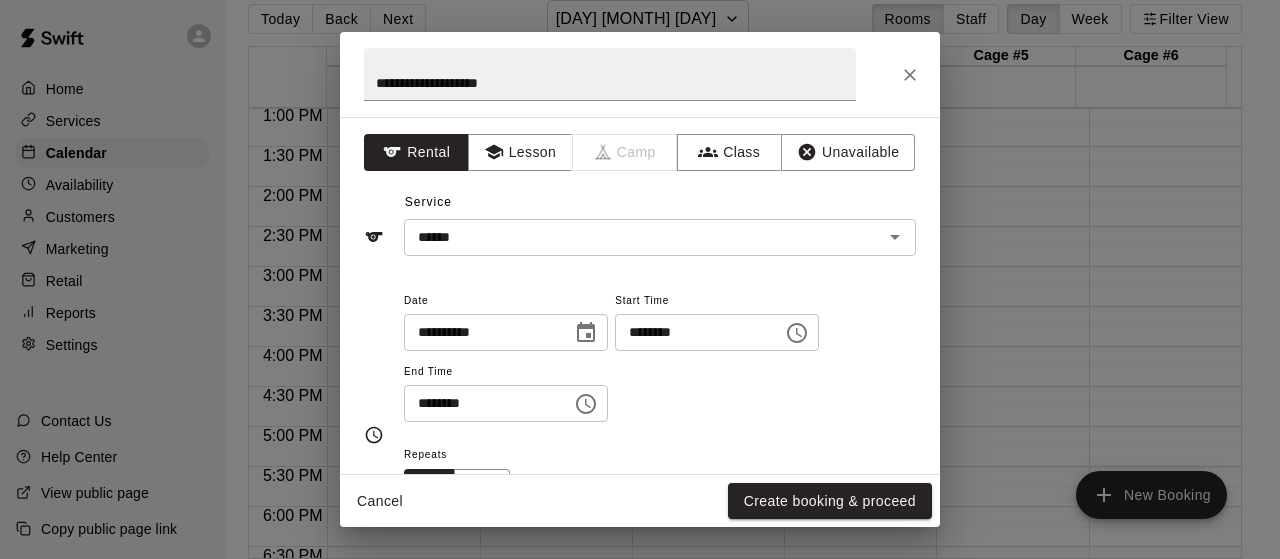scroll, scrollTop: 40, scrollLeft: 0, axis: vertical 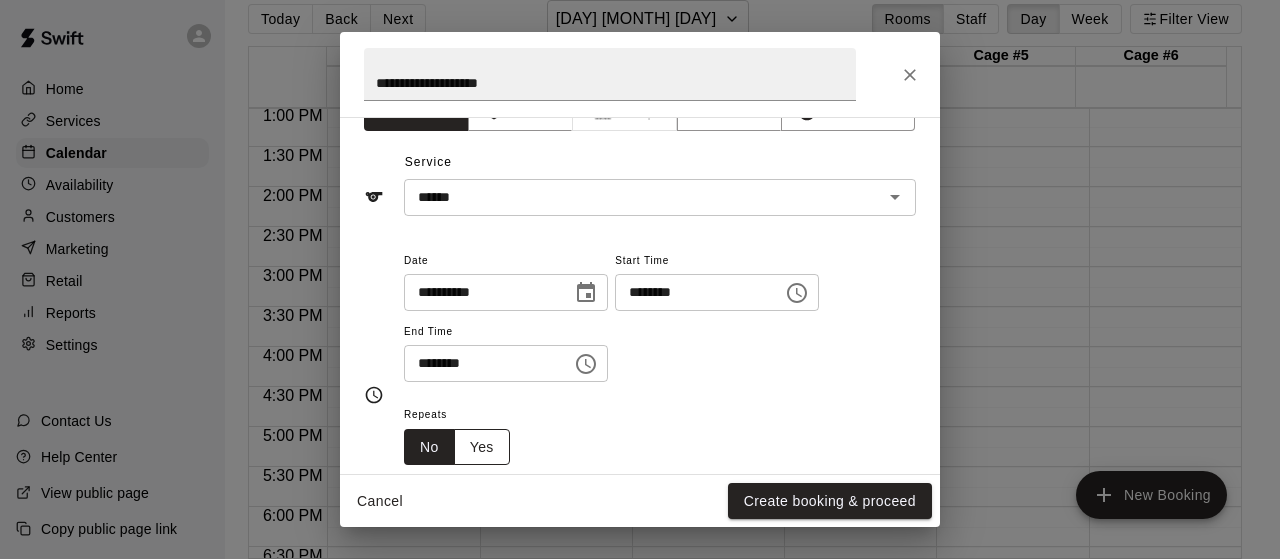 click on "Yes" at bounding box center [482, 447] 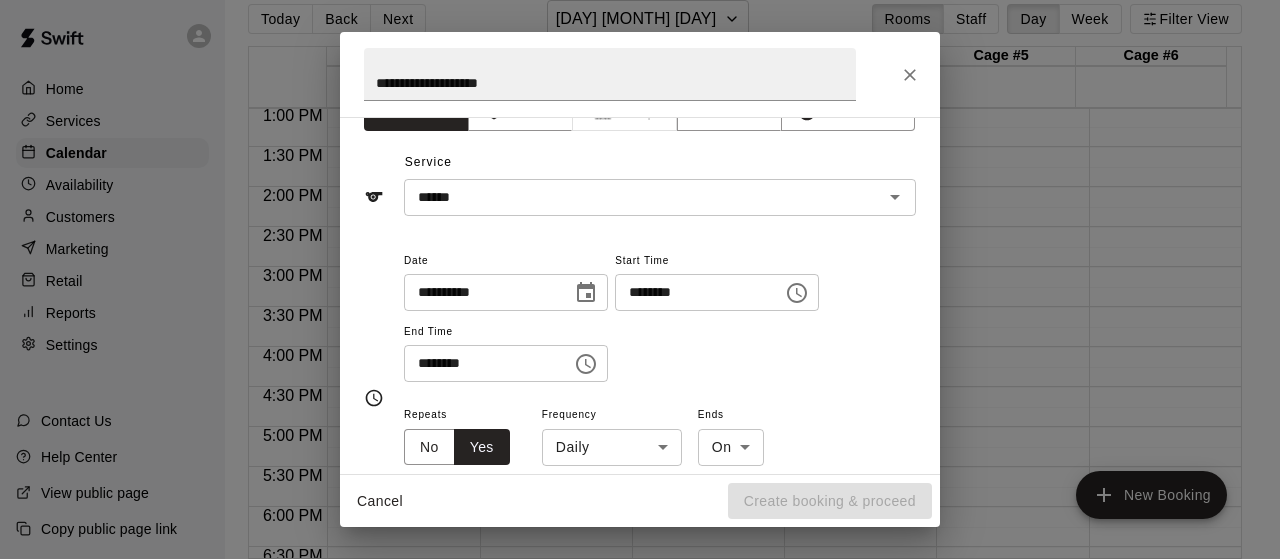 click on "Home Services Calendar Availability Customers Marketing Retail Reports Settings Contact Us Help Center View public page Copy public page link Today Back Next Sunday Oct 12 Rooms Staff Day Week Filter View Cage #1 12 Sun Cage #2 12 Sun Cage #3 12 Sun Cage #4 12 Sun Cage #5 12 Sun Cage #6 12 Sun 12:00 AM 12:30 AM 1:00 AM 1:30 AM 2:00 AM 2:30 AM 3:00 AM 3:30 AM 4:00 AM 4:30 AM 5:00 AM 5:30 AM 6:00 AM 6:30 AM 7:00 AM 7:30 AM 8:00 AM 8:30 AM 9:00 AM 9:30 AM 10:00 AM 10:30 AM 11:00 AM 11:30 AM 12:00 PM 12:30 PM 1:00 PM 1:30 PM 2:00 PM 2:30 PM 3:00 PM 3:30 PM 4:00 PM 4:30 PM 5:00 PM 5:30 PM 6:00 PM 6:30 PM 7:00 PM 7:30 PM 8:00 PM 8:30 PM 9:00 PM 9:30 PM 10:00 PM 10:30 PM 11:00 PM 11:30 PM 12:00 AM – 4:00 AM Closed 11:00 PM – 11:59 PM Closed 12:00 AM – 4:00 AM Closed 11:00 PM – 11:59 PM Closed 12:00 AM – 4:00 AM Closed 11:00 PM – 11:59 PM Closed 12:00 AM – 4:00 AM Closed 11:00 PM – 11:59 PM Closed 12:00 AM – 4:00 AM Closed 11:00 PM – 11:59 PM Closed 12:00 AM – 4:00 AM Closed Closed New Booking" at bounding box center (640, 271) 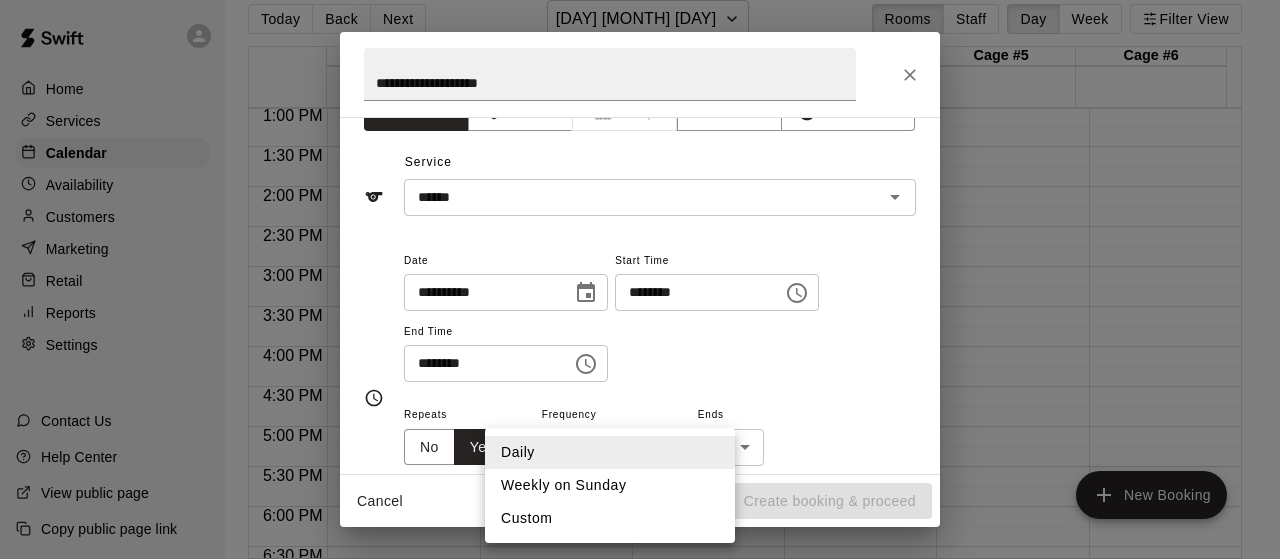 click on "Weekly on Sunday" at bounding box center [610, 485] 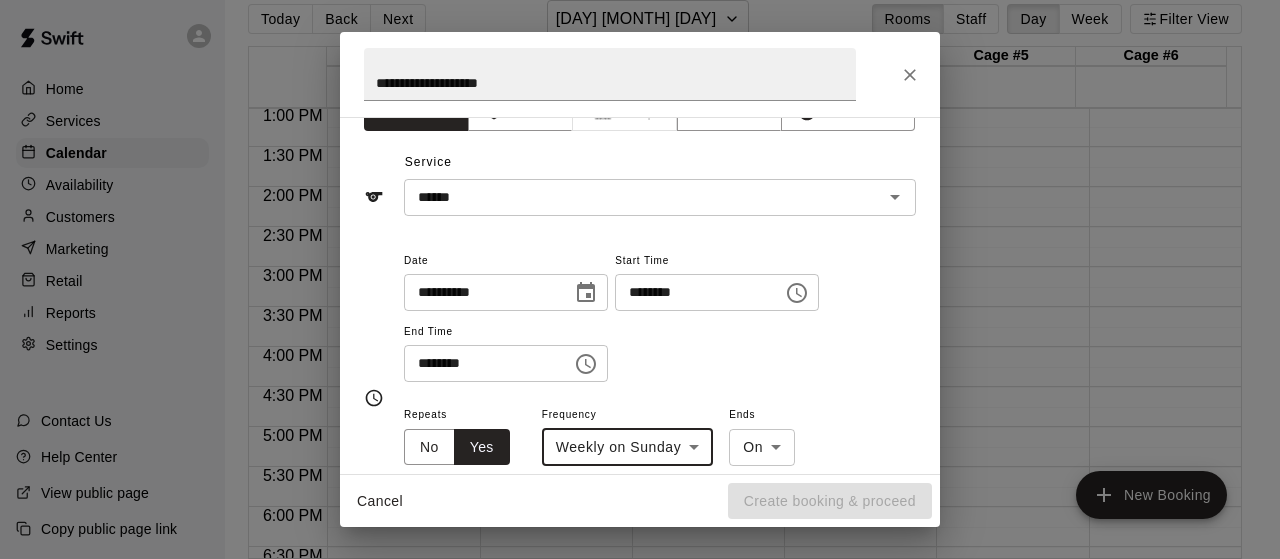 click on "Home Services Calendar Availability Customers Marketing Retail Reports Settings Contact Us Help Center View public page Copy public page link Today Back Next Sunday Oct 12 Rooms Staff Day Week Filter View Cage #1 12 Sun Cage #2 12 Sun Cage #3 12 Sun Cage #4 12 Sun Cage #5 12 Sun Cage #6 12 Sun 12:00 AM 12:30 AM 1:00 AM 1:30 AM 2:00 AM 2:30 AM 3:00 AM 3:30 AM 4:00 AM 4:30 AM 5:00 AM 5:30 AM 6:00 AM 6:30 AM 7:00 AM 7:30 AM 8:00 AM 8:30 AM 9:00 AM 9:30 AM 10:00 AM 10:30 AM 11:00 AM 11:30 AM 12:00 PM 12:30 PM 1:00 PM 1:30 PM 2:00 PM 2:30 PM 3:00 PM 3:30 PM 4:00 PM 4:30 PM 5:00 PM 5:30 PM 6:00 PM 6:30 PM 7:00 PM 7:30 PM 8:00 PM 8:30 PM 9:00 PM 9:30 PM 10:00 PM 10:30 PM 11:00 PM 11:30 PM 12:00 AM – 4:00 AM Closed 11:00 PM – 11:59 PM Closed 12:00 AM – 4:00 AM Closed 11:00 PM – 11:59 PM Closed 12:00 AM – 4:00 AM Closed 11:00 PM – 11:59 PM Closed 12:00 AM – 4:00 AM Closed 11:00 PM – 11:59 PM Closed 12:00 AM – 4:00 AM Closed 11:00 PM – 11:59 PM Closed 12:00 AM – 4:00 AM Closed Closed New Booking" at bounding box center [640, 271] 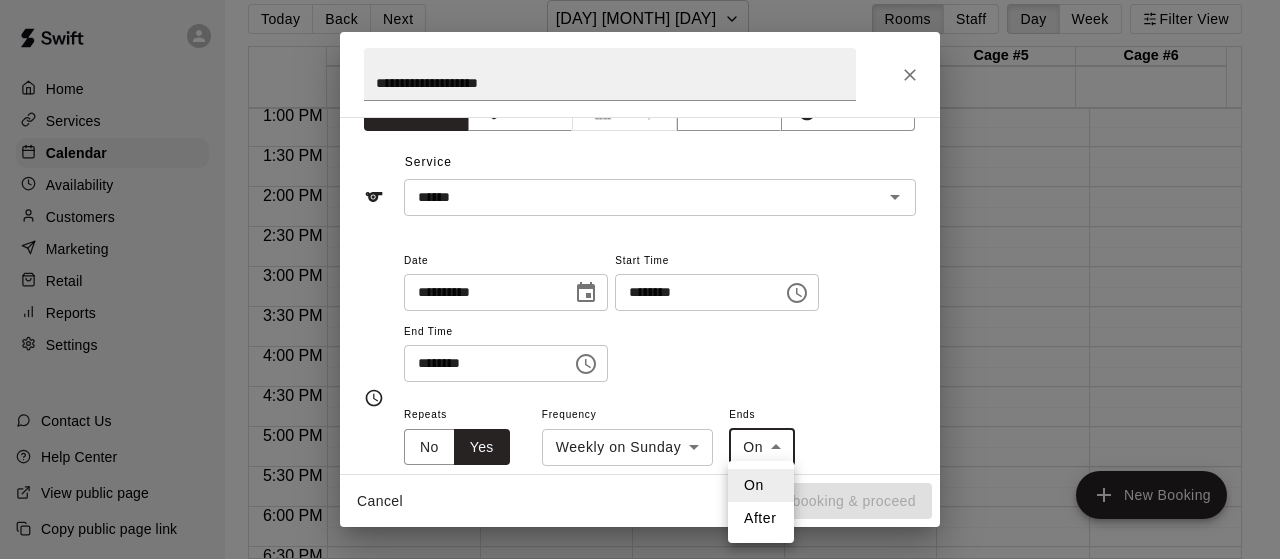 click at bounding box center [640, 279] 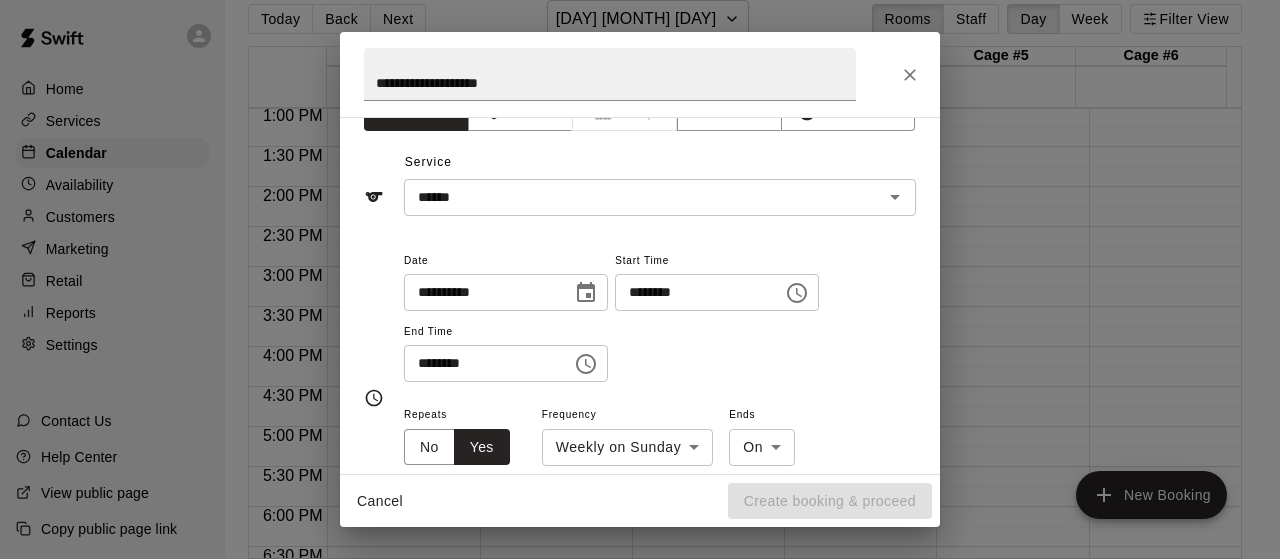 click at bounding box center [640, 279] 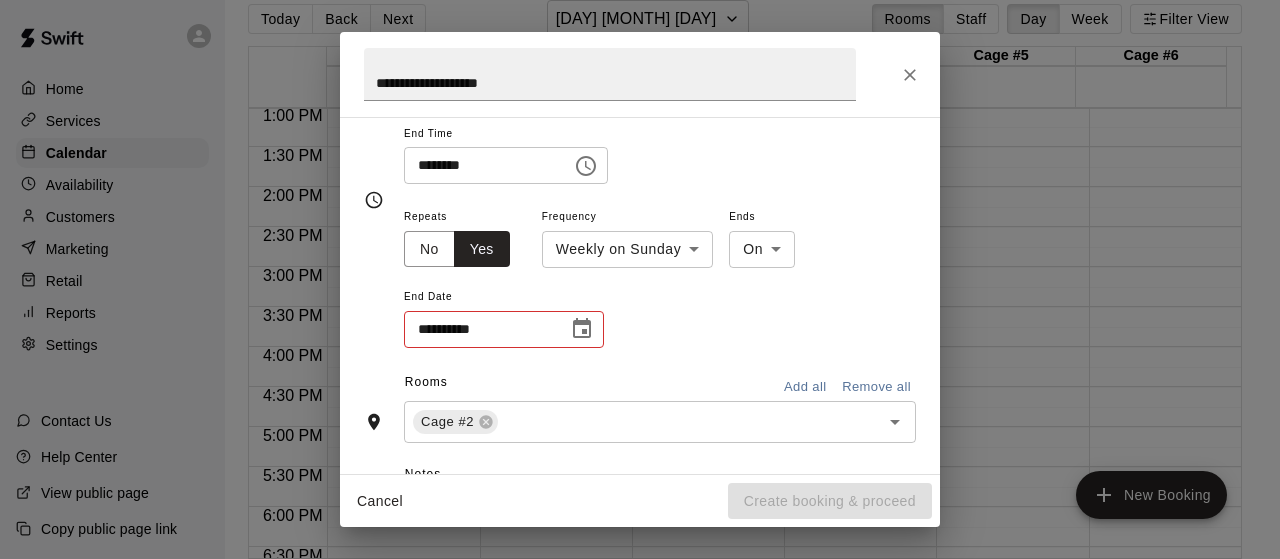 scroll, scrollTop: 240, scrollLeft: 0, axis: vertical 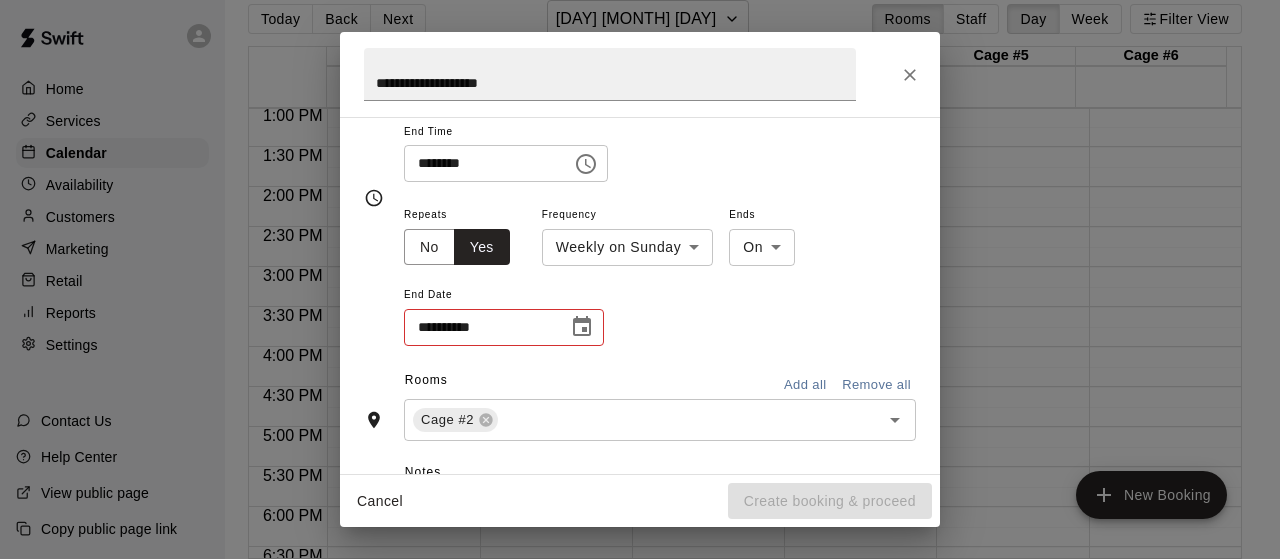 click 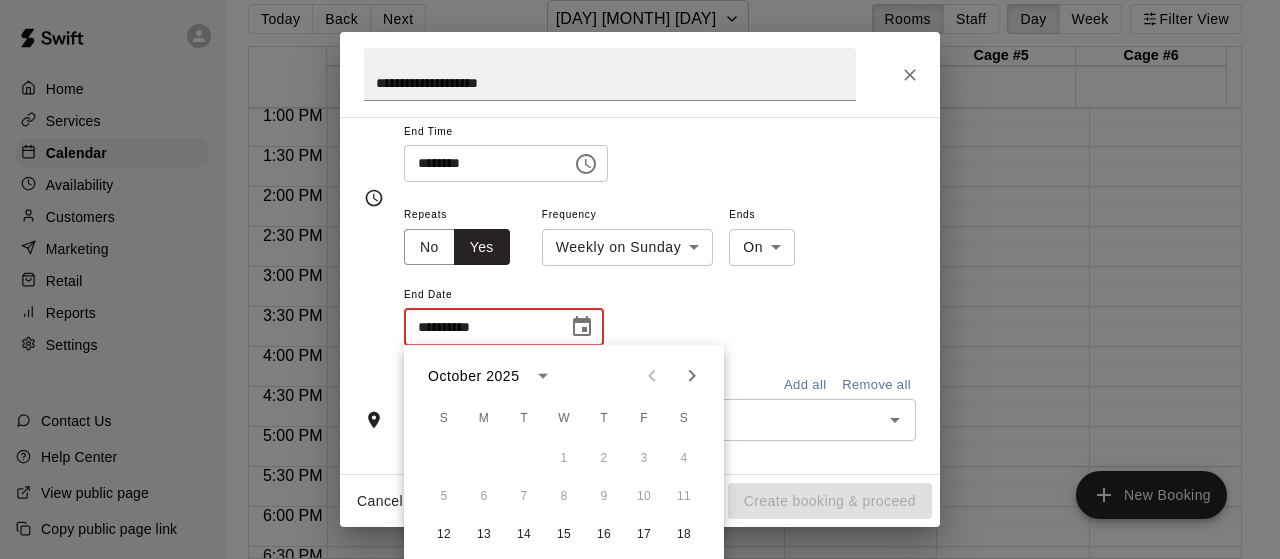click 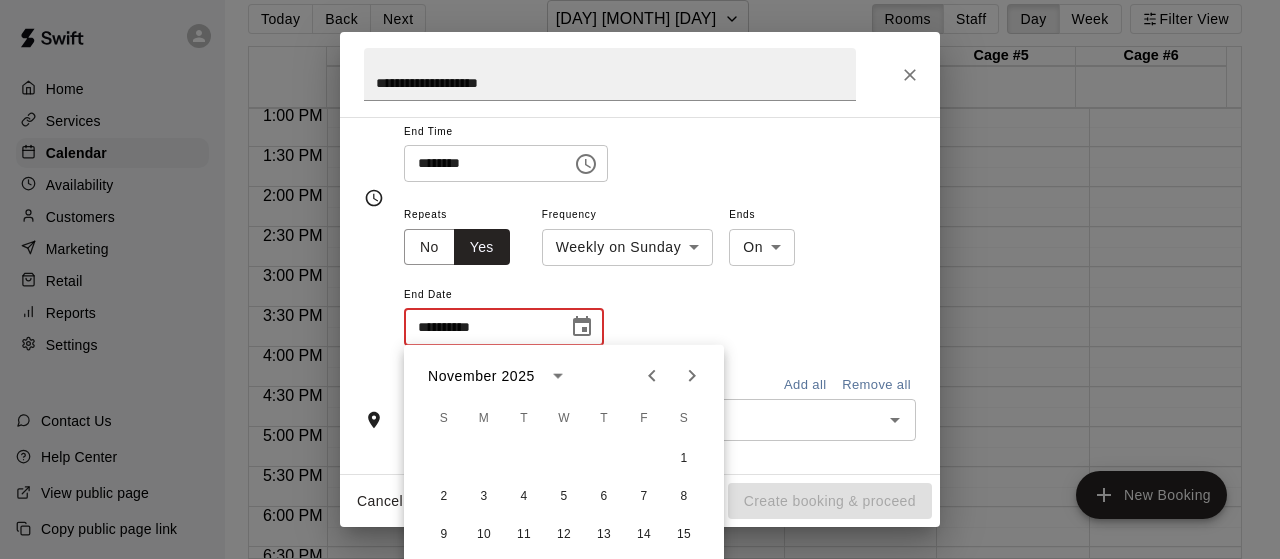 click 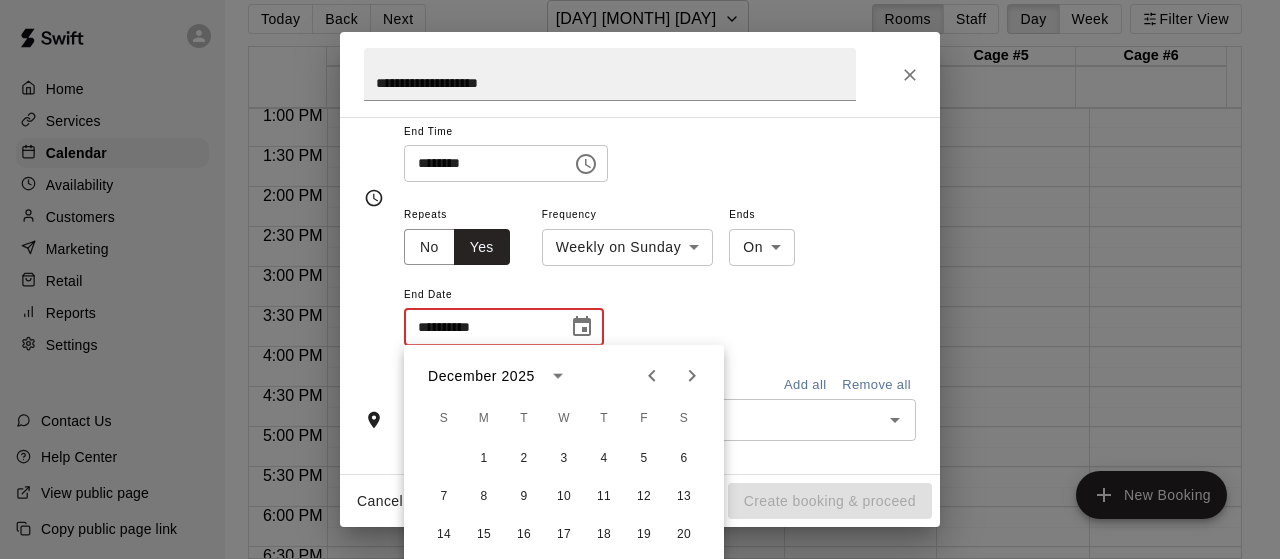 click 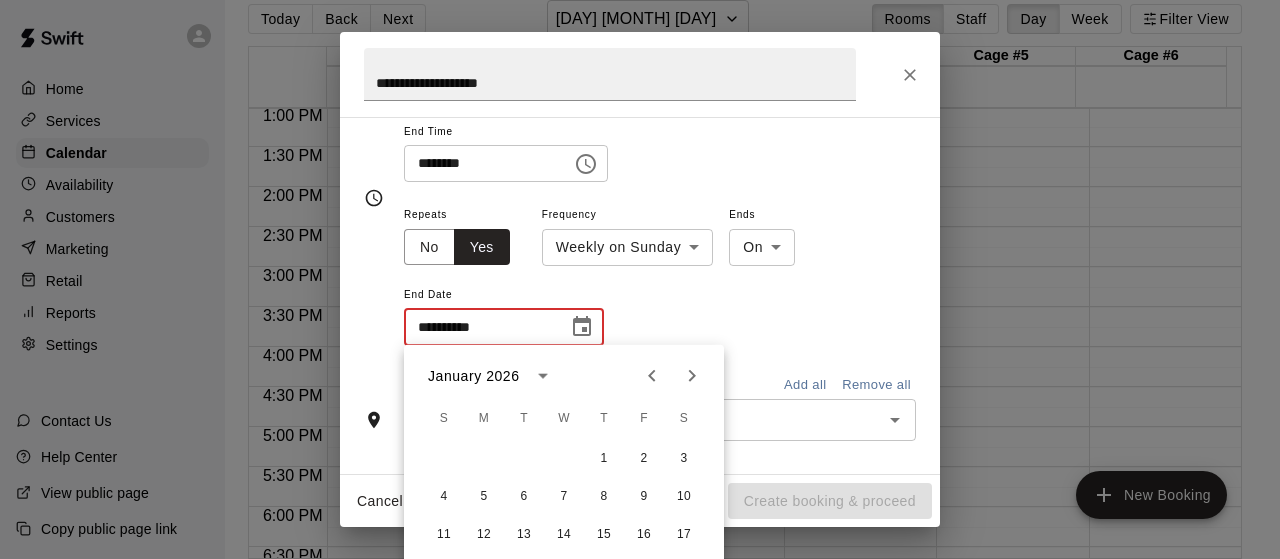 click 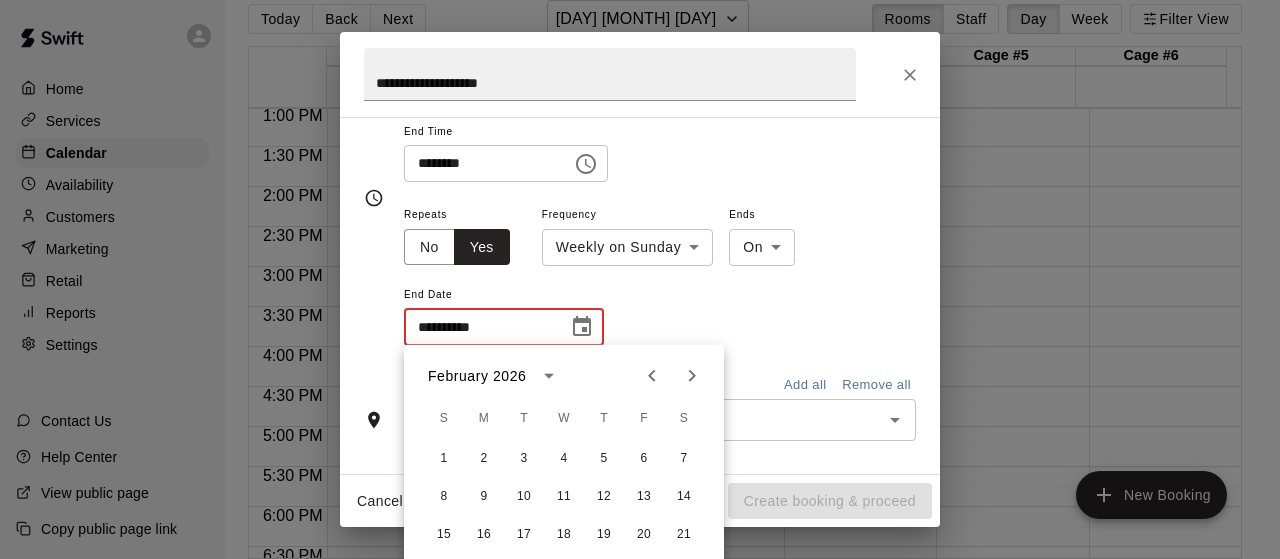 click 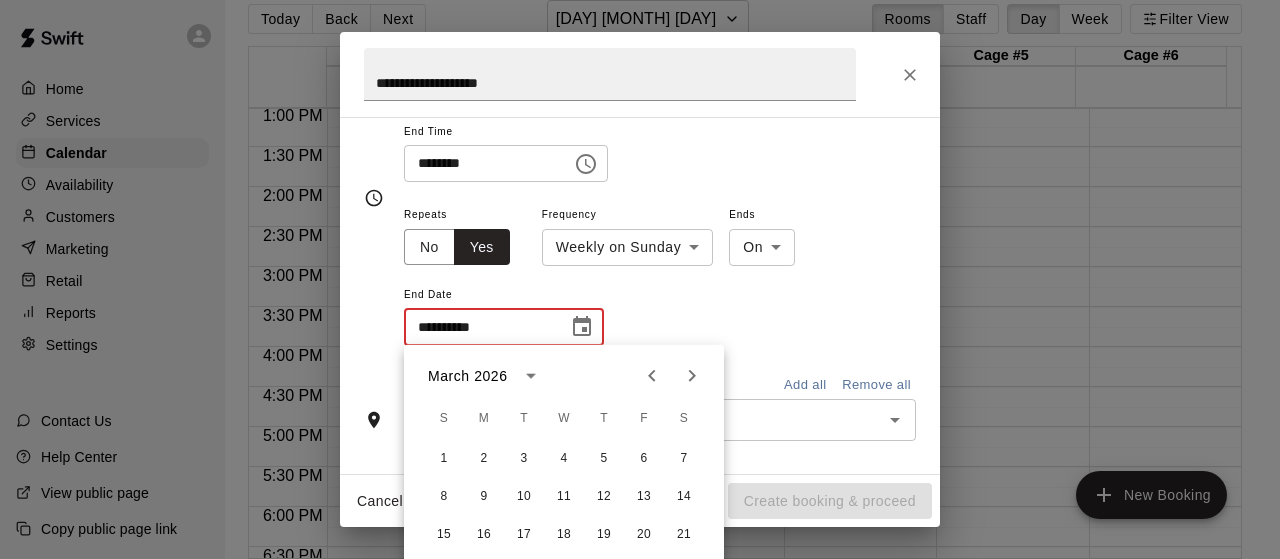 click 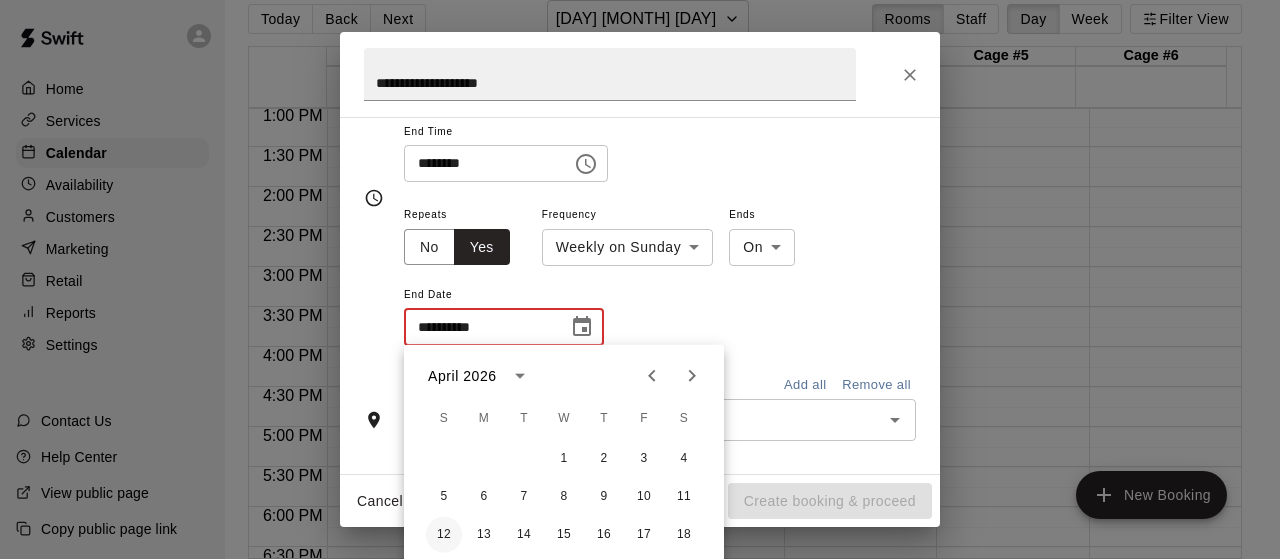click on "12" at bounding box center (444, 535) 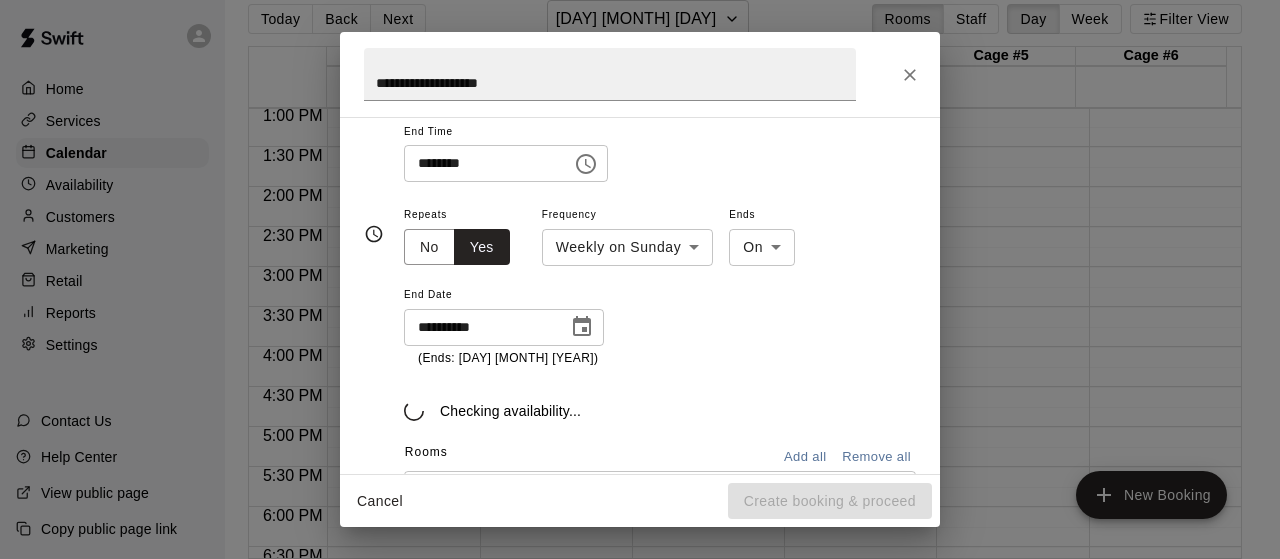 type on "**********" 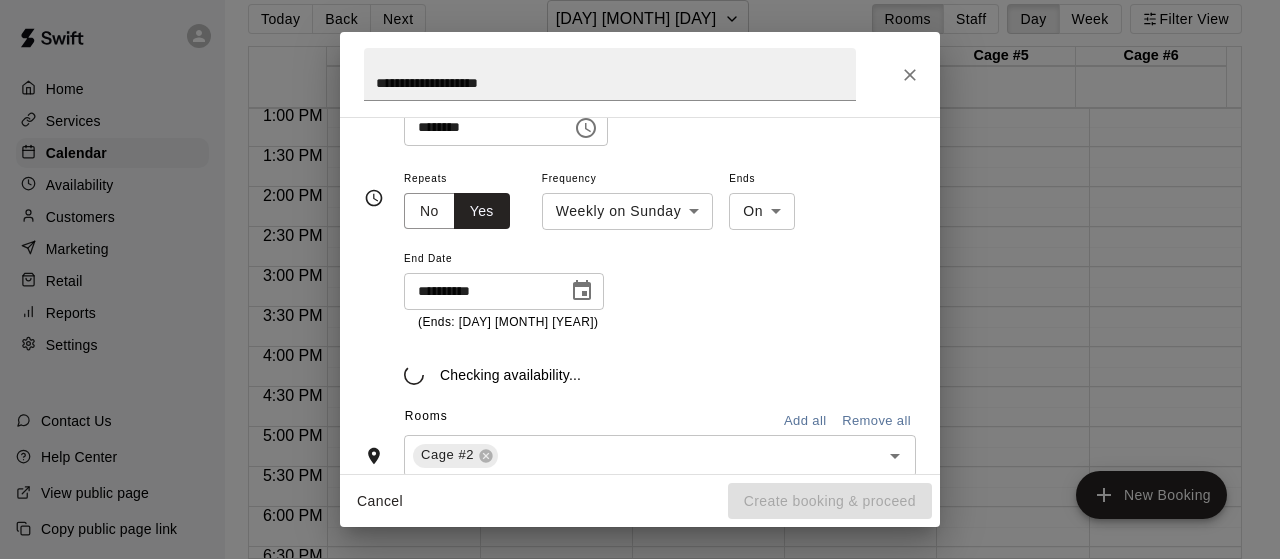 scroll, scrollTop: 288, scrollLeft: 0, axis: vertical 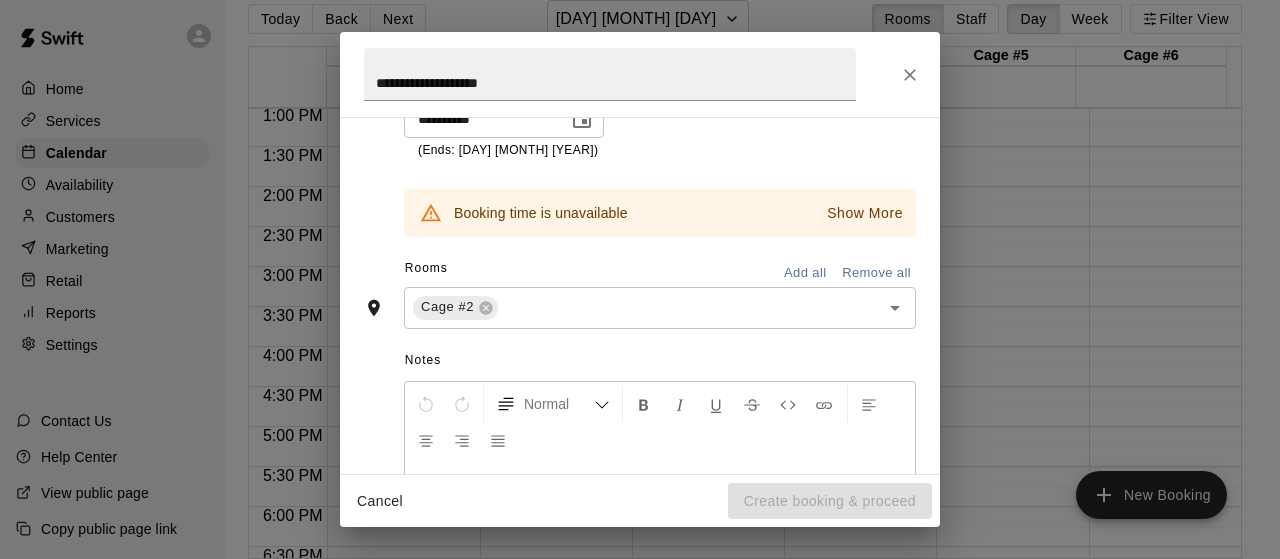 click on "Show More" at bounding box center [865, 213] 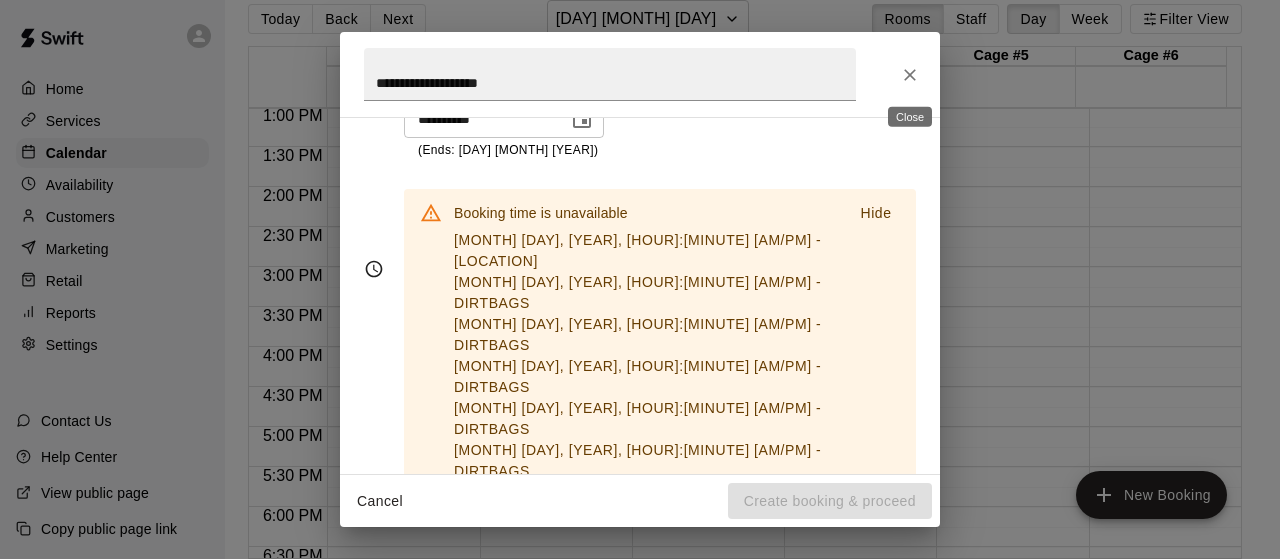 click 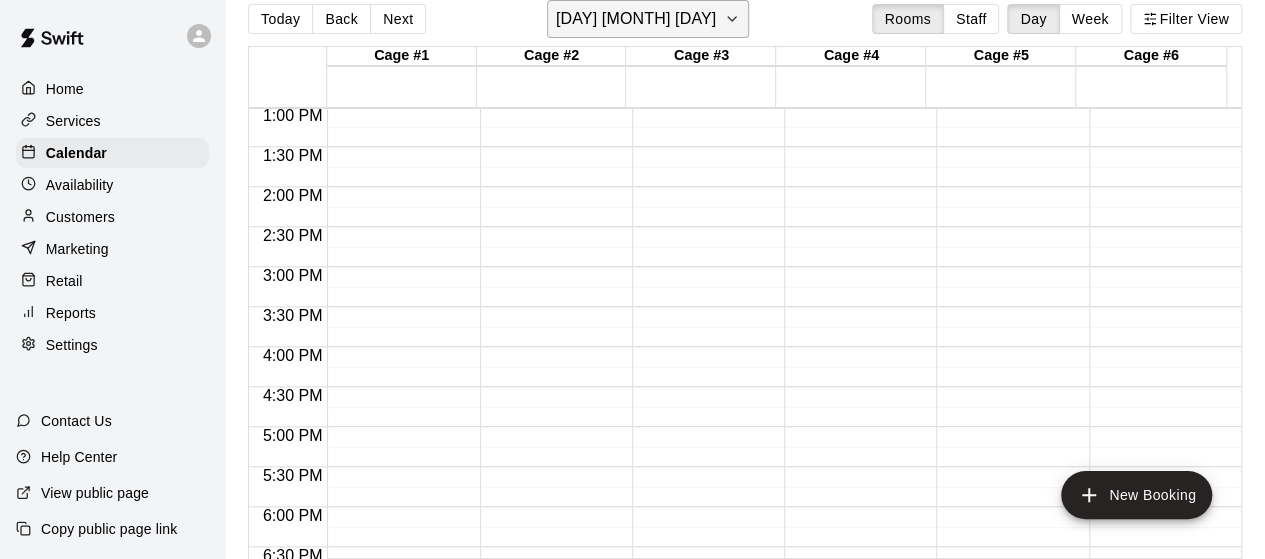 click 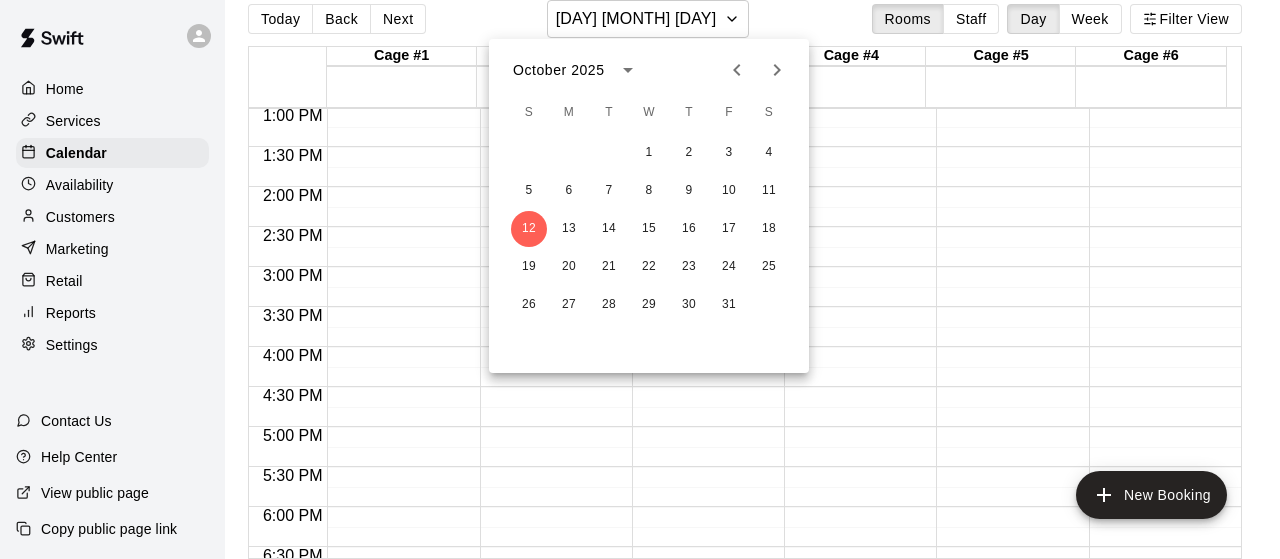 click 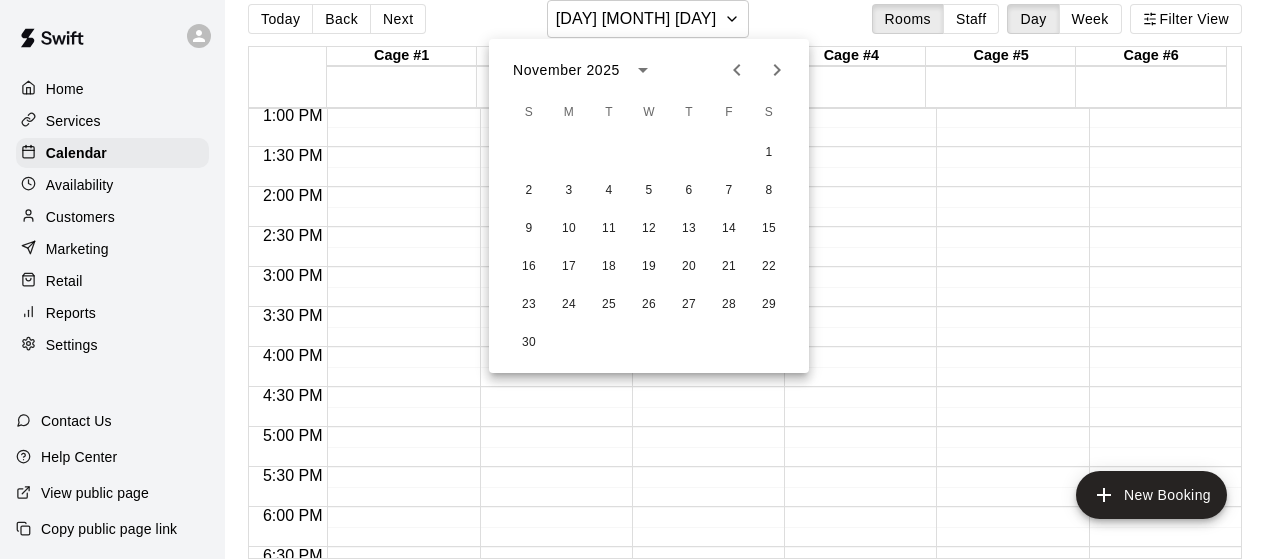 click 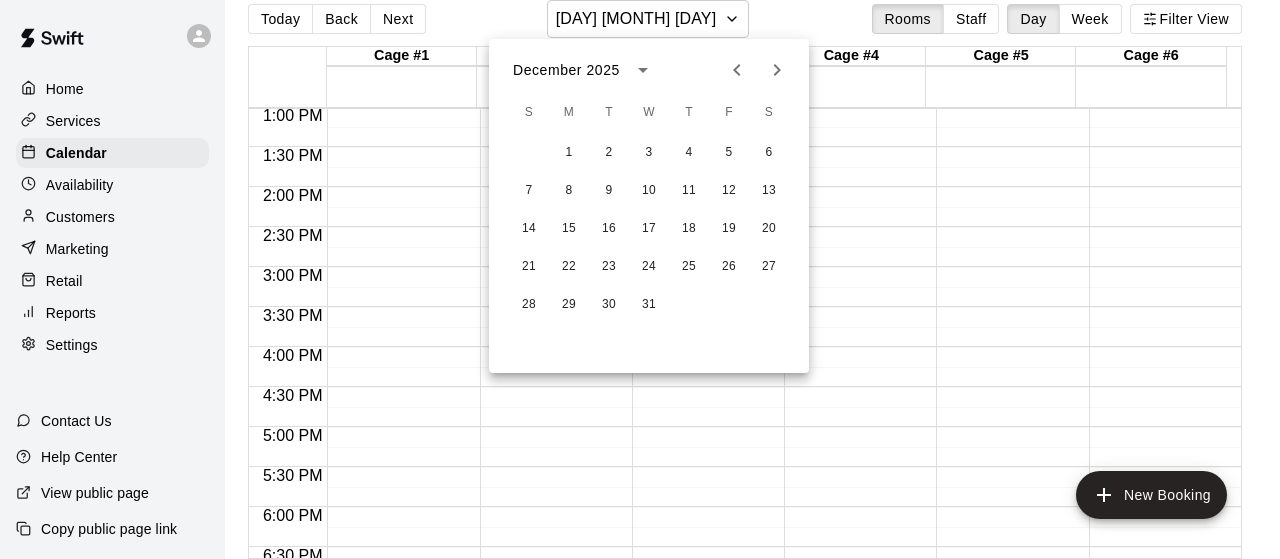 click 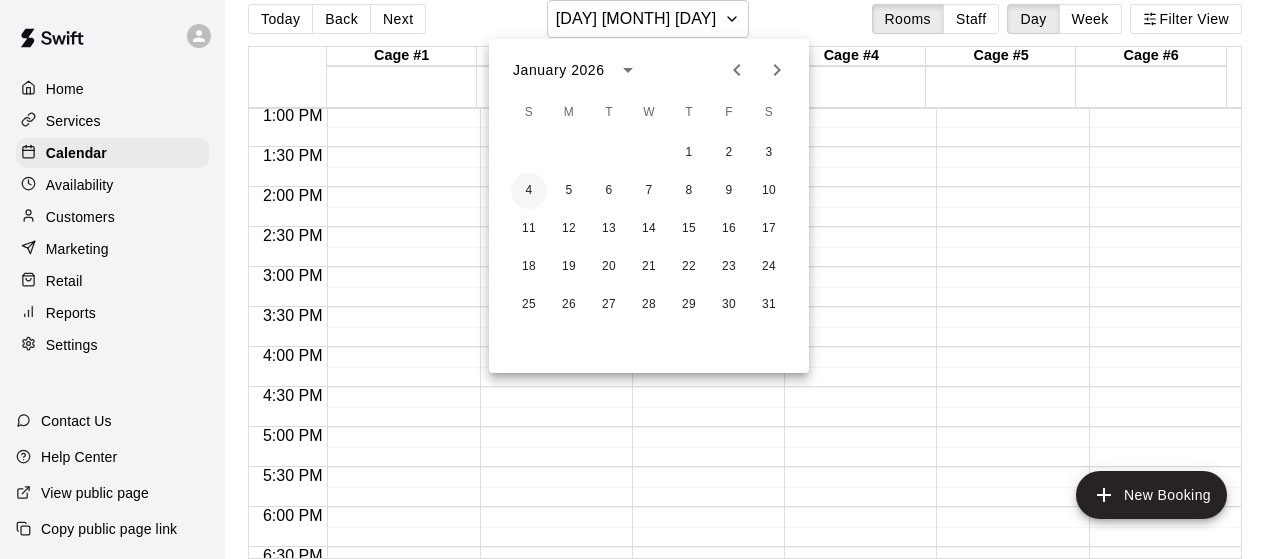 click on "4" at bounding box center (529, 191) 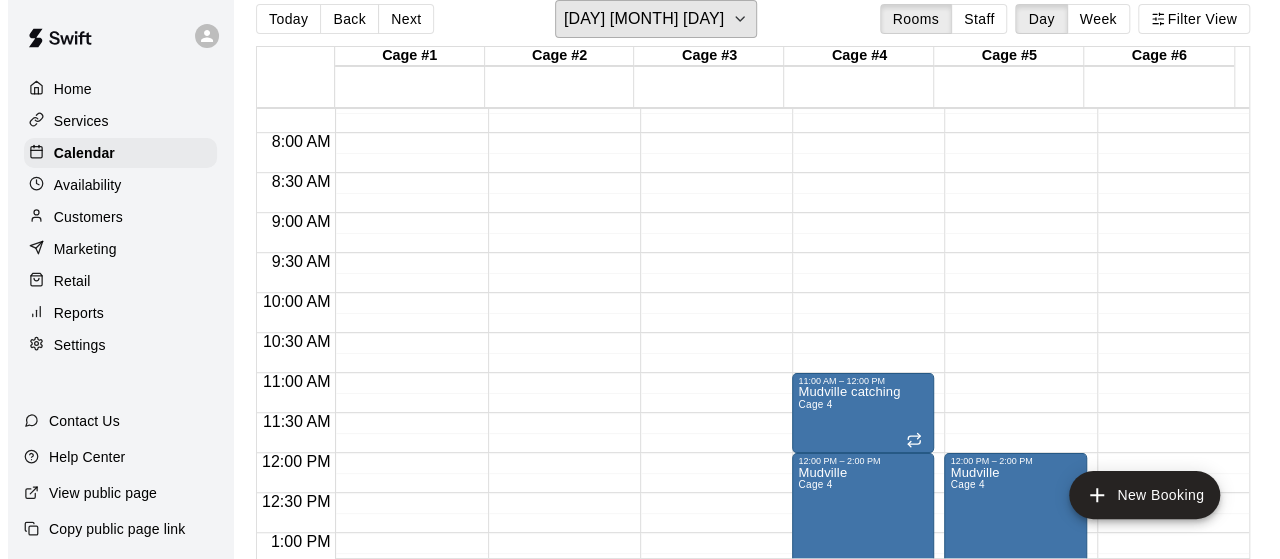 scroll, scrollTop: 613, scrollLeft: 0, axis: vertical 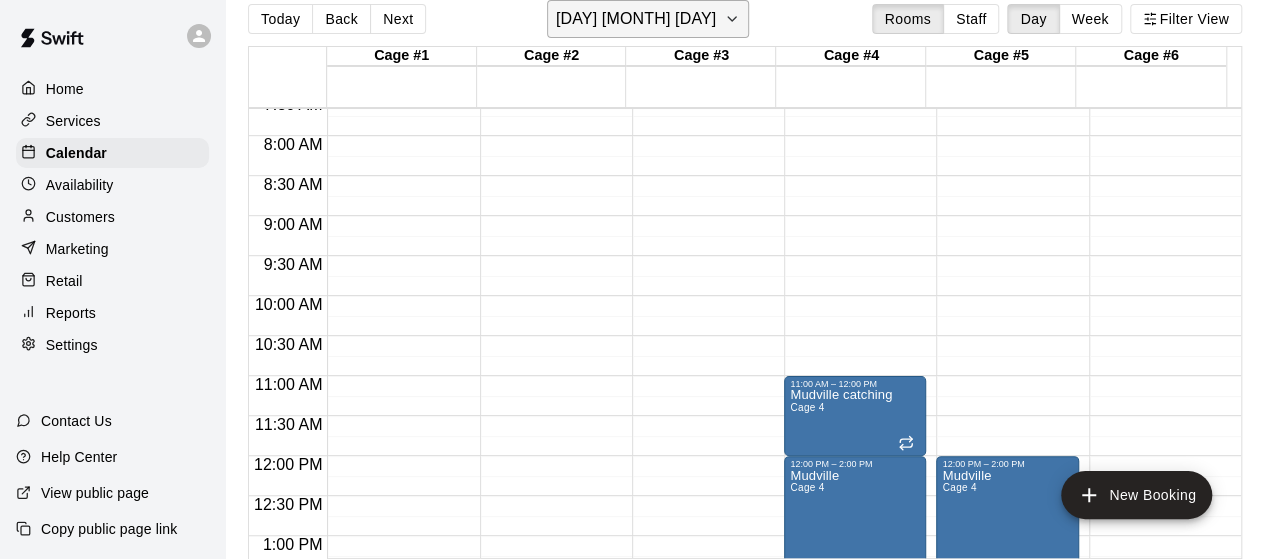 click on "[DAY] [MONTH] [DAY]" at bounding box center (648, 19) 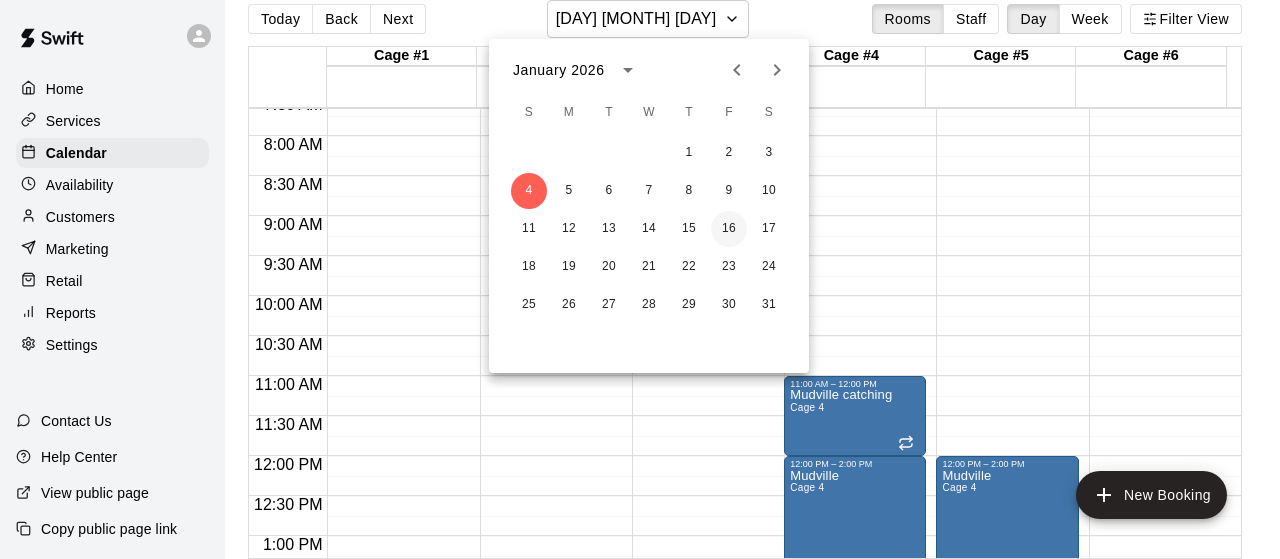click on "16" at bounding box center [729, 229] 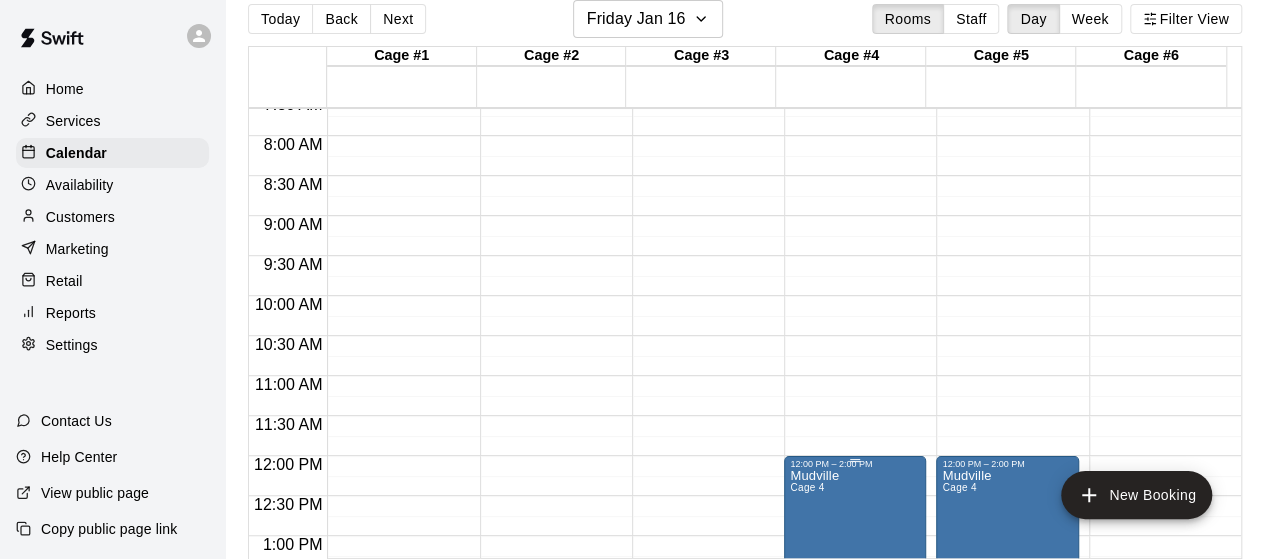 click on "Mudville Cage 4" at bounding box center [855, 748] 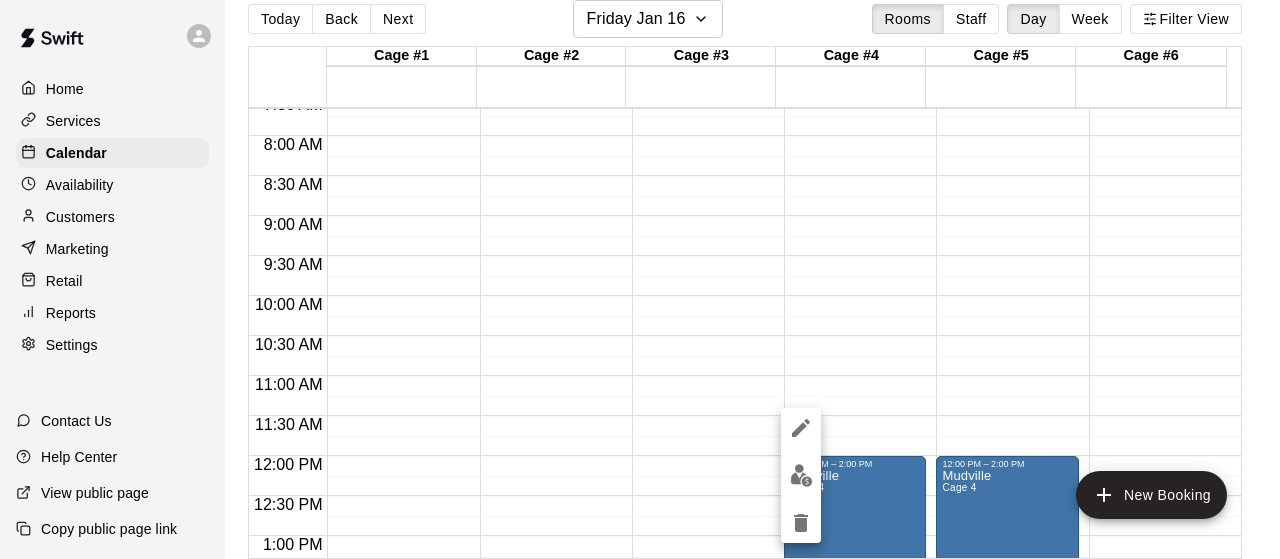 click 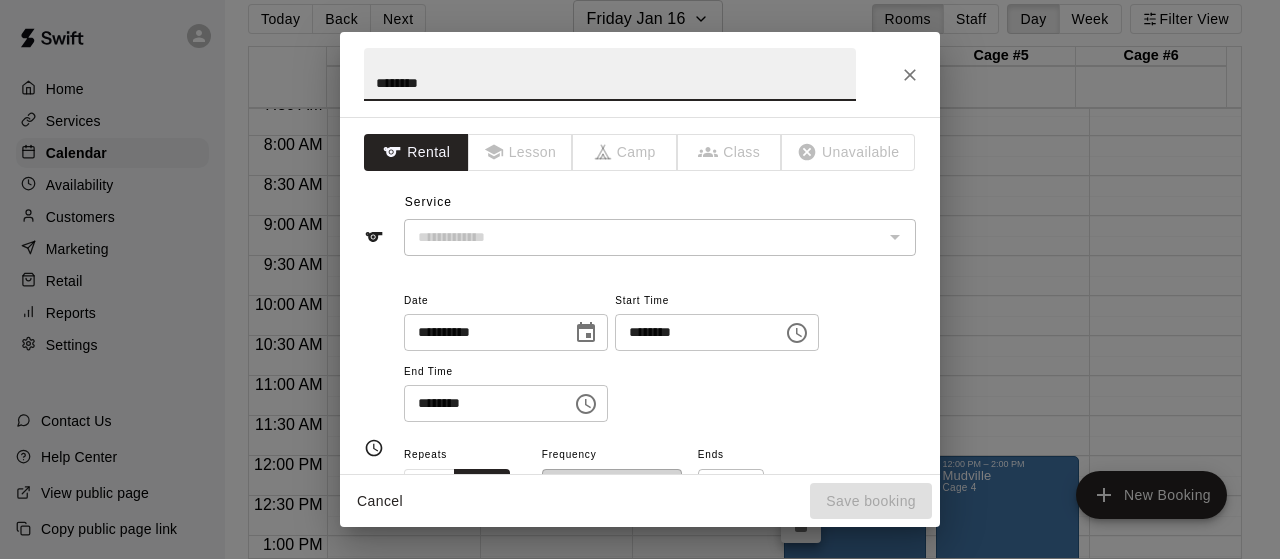 type on "******" 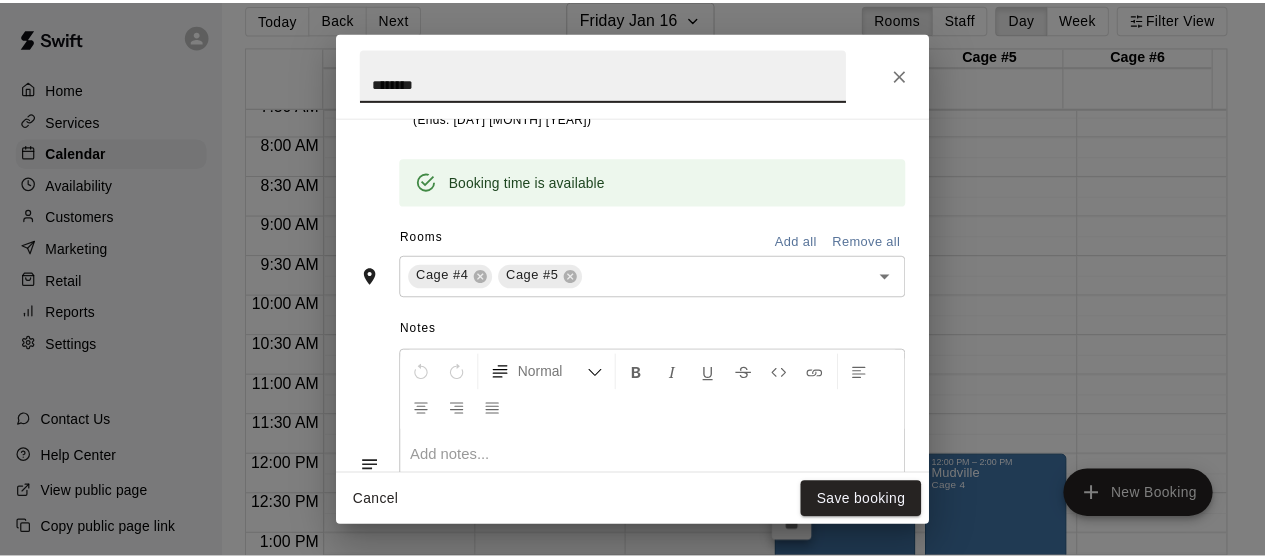 scroll, scrollTop: 0, scrollLeft: 0, axis: both 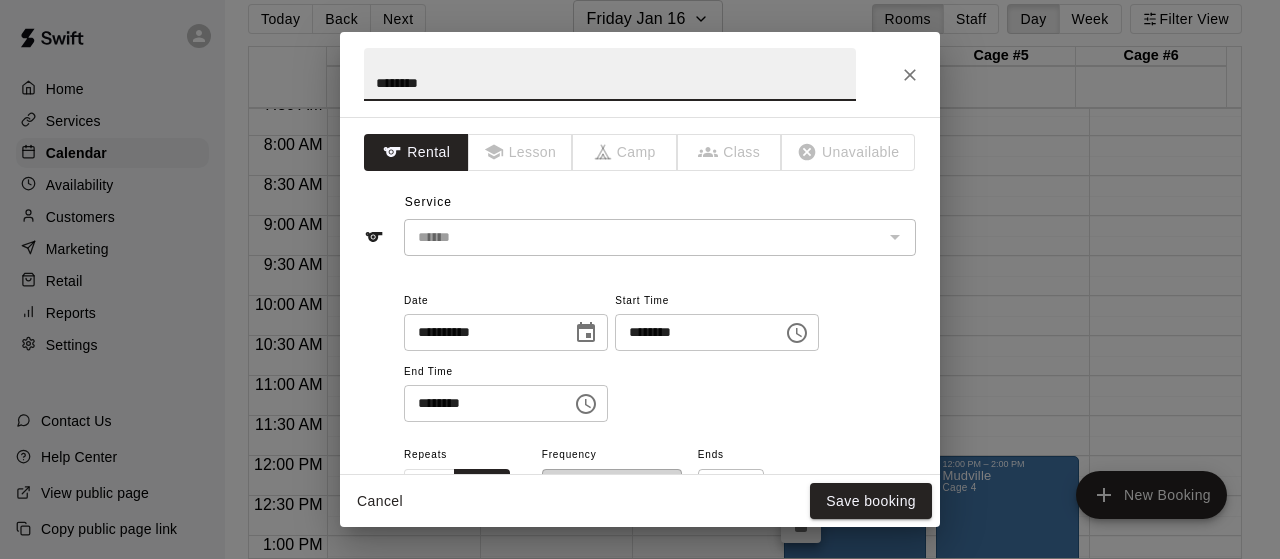 click at bounding box center (910, 75) 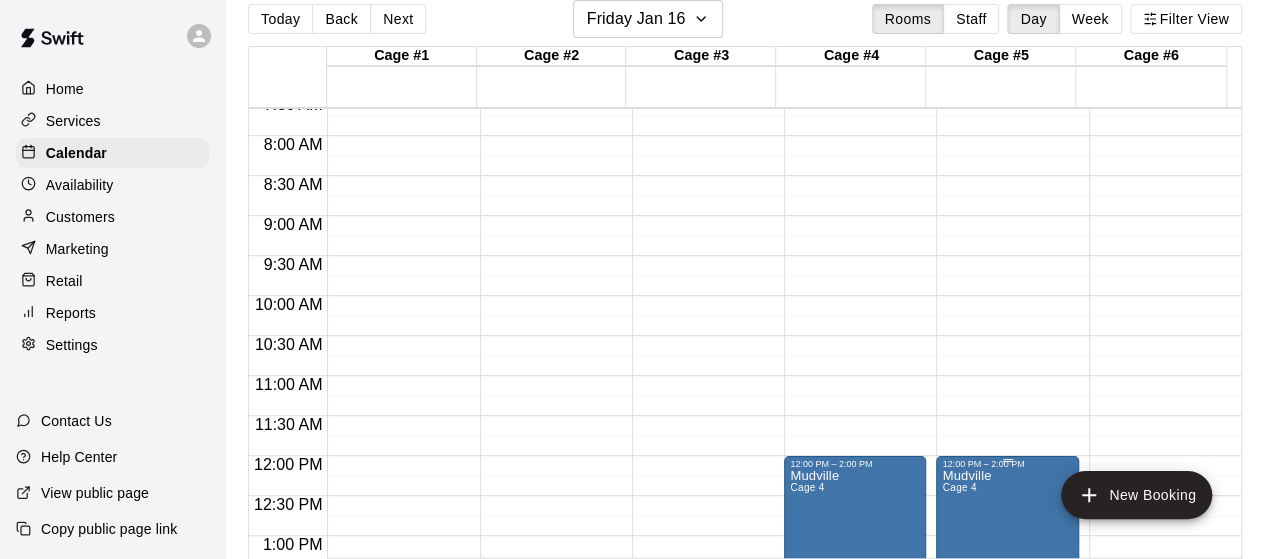click on "Mudville Cage 4" at bounding box center [1007, 748] 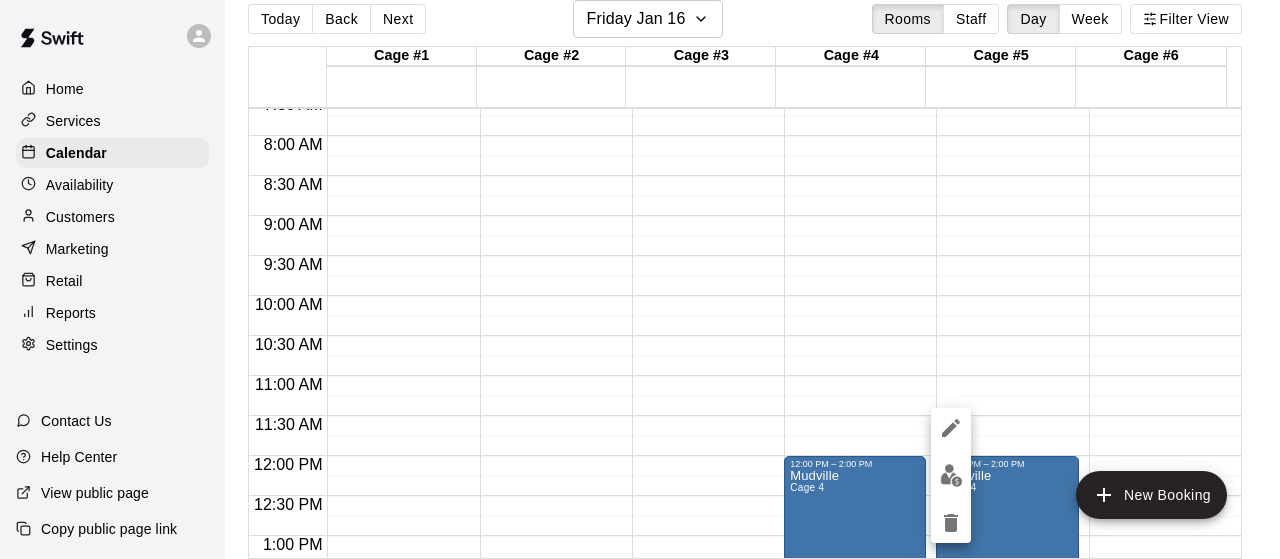 click 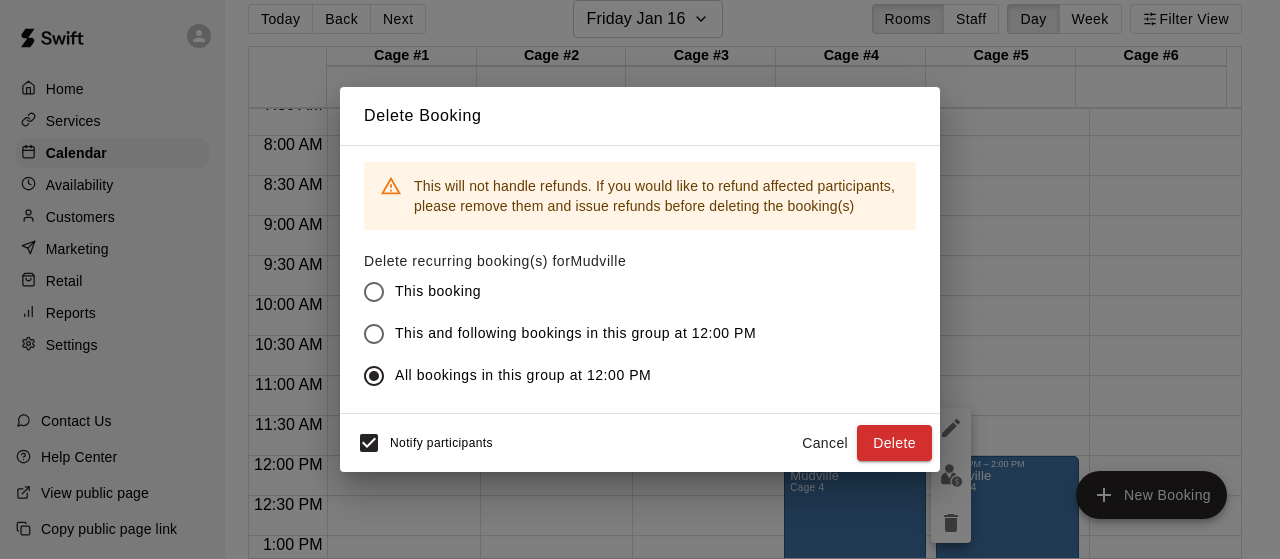 click on "Cancel" at bounding box center [825, 443] 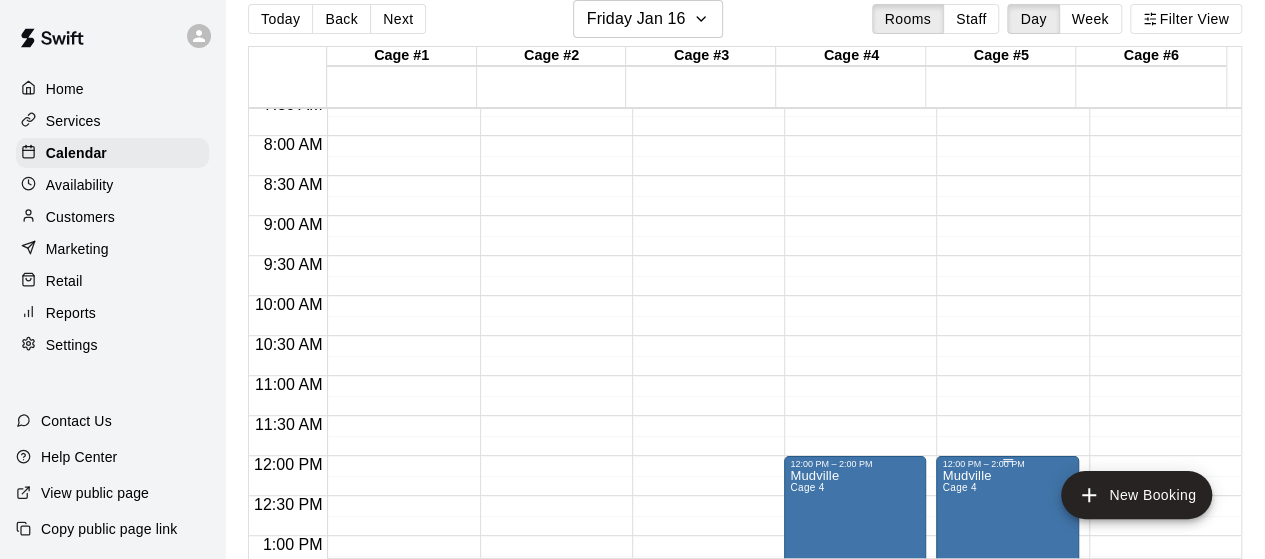 click on "Mudville" at bounding box center [966, 476] 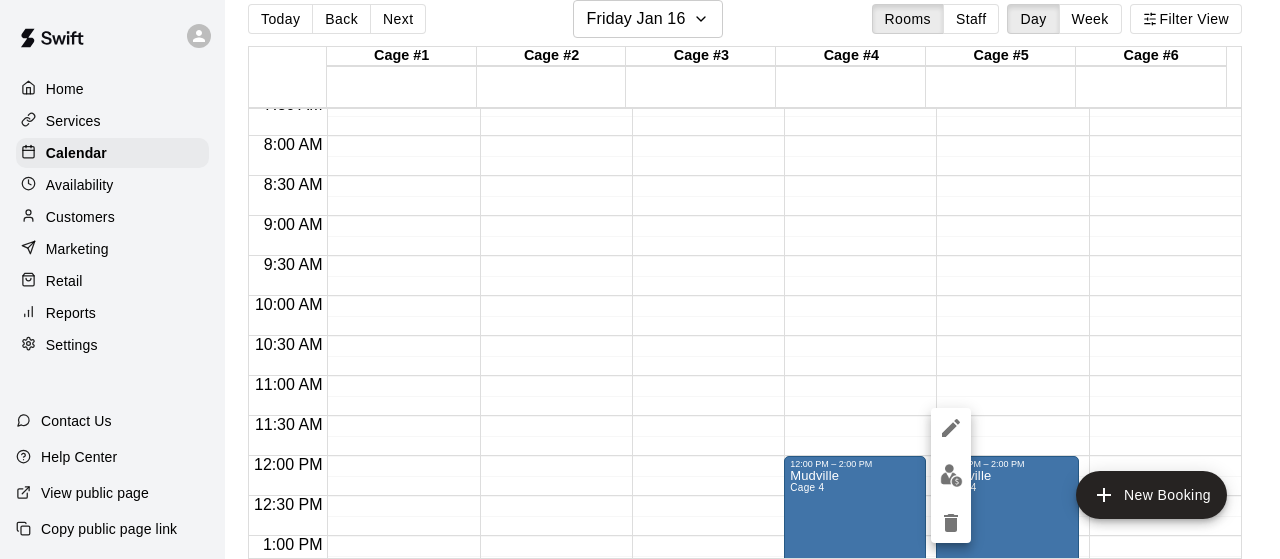 click 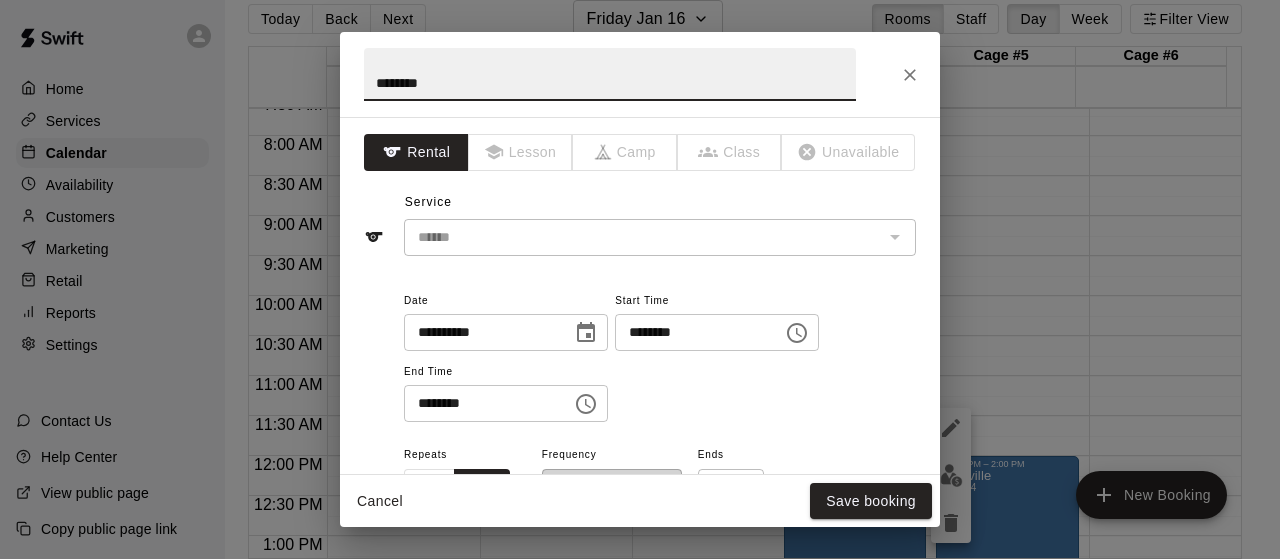 click 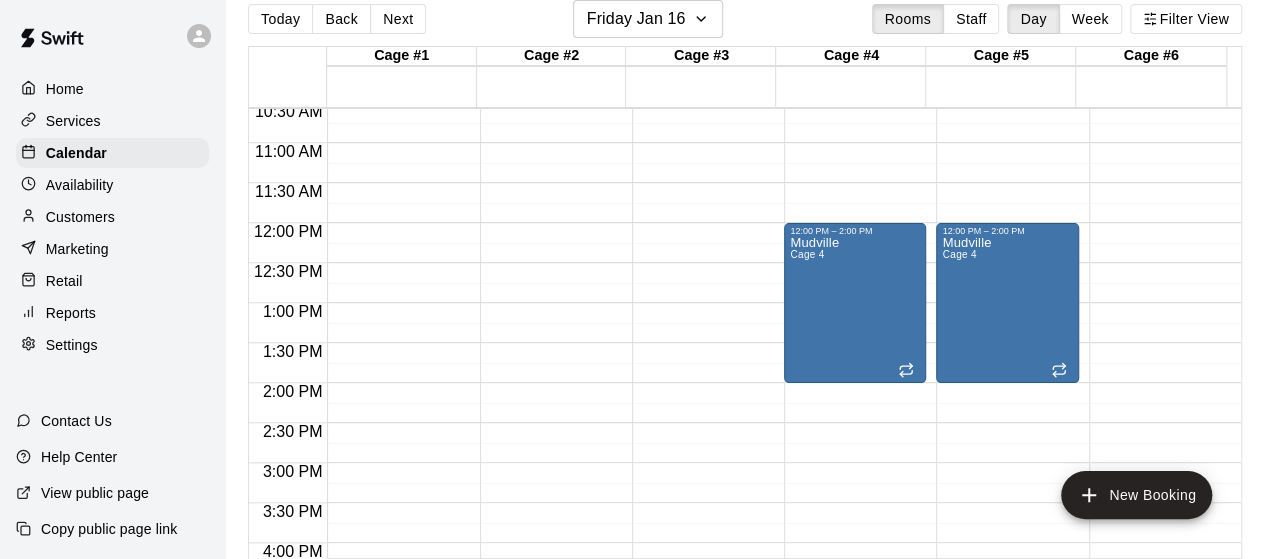 scroll, scrollTop: 858, scrollLeft: 0, axis: vertical 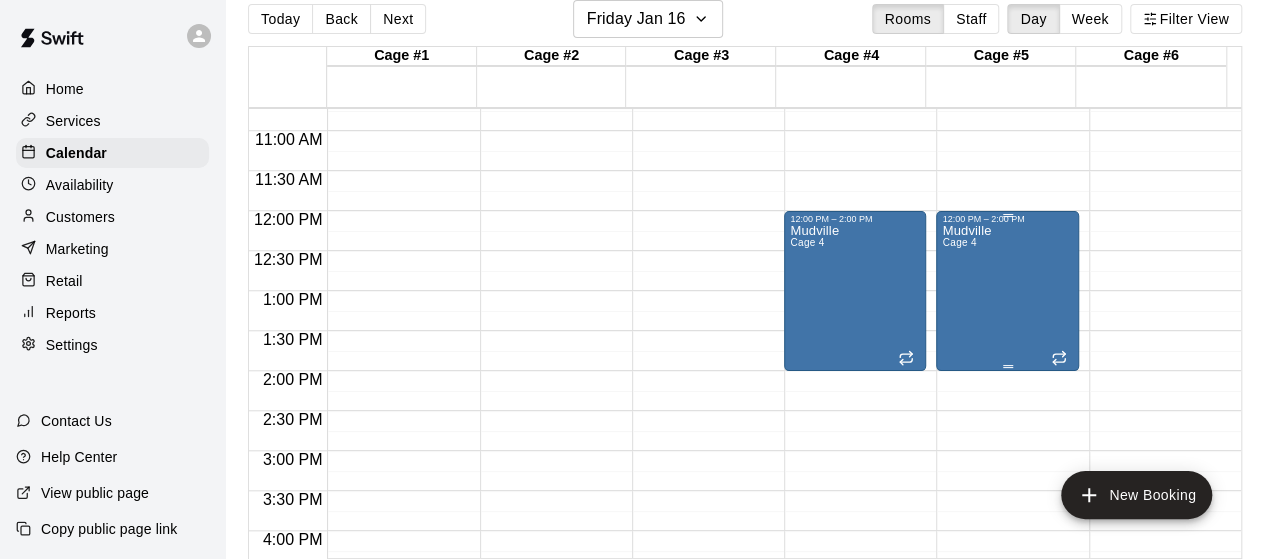 click on "Mudville Cage 4" at bounding box center (1007, 503) 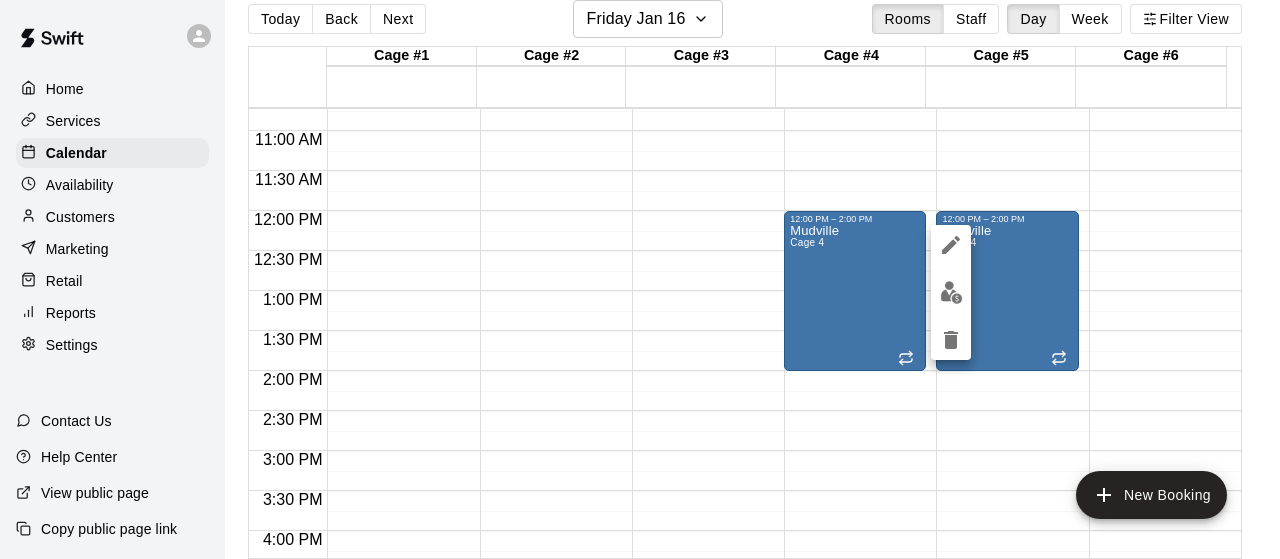 click 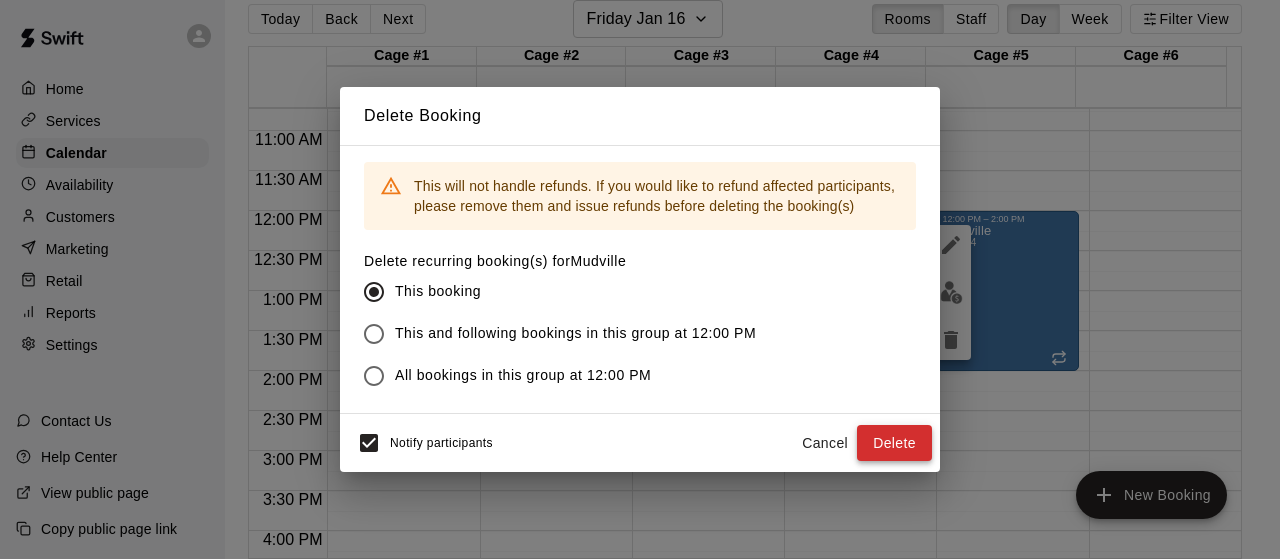 click on "Delete" at bounding box center (894, 443) 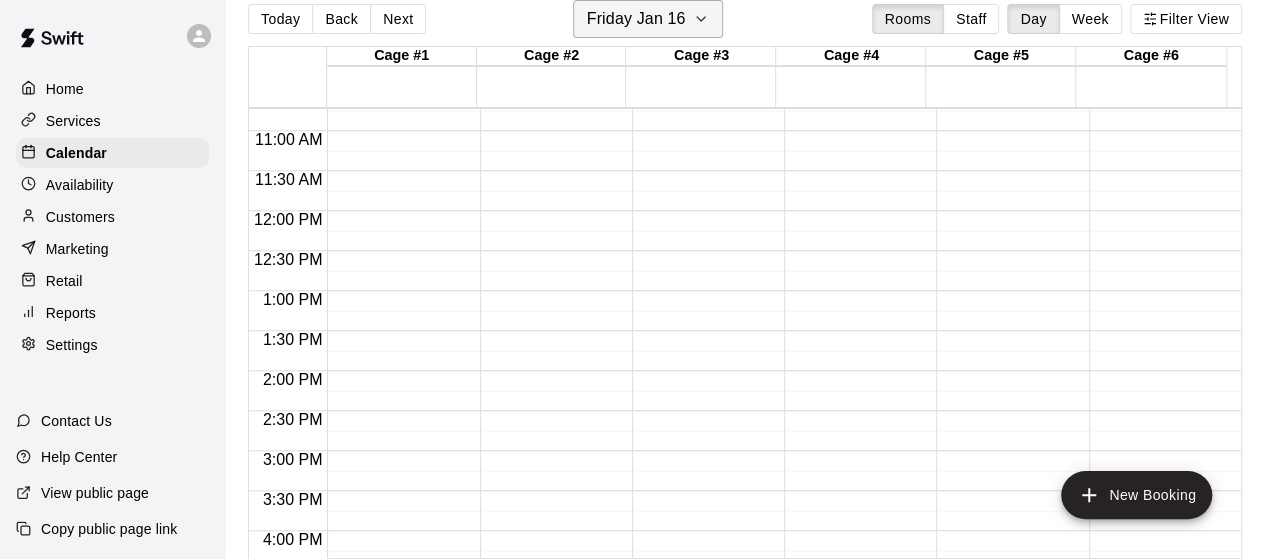 click on "Friday Jan 16" at bounding box center (648, 19) 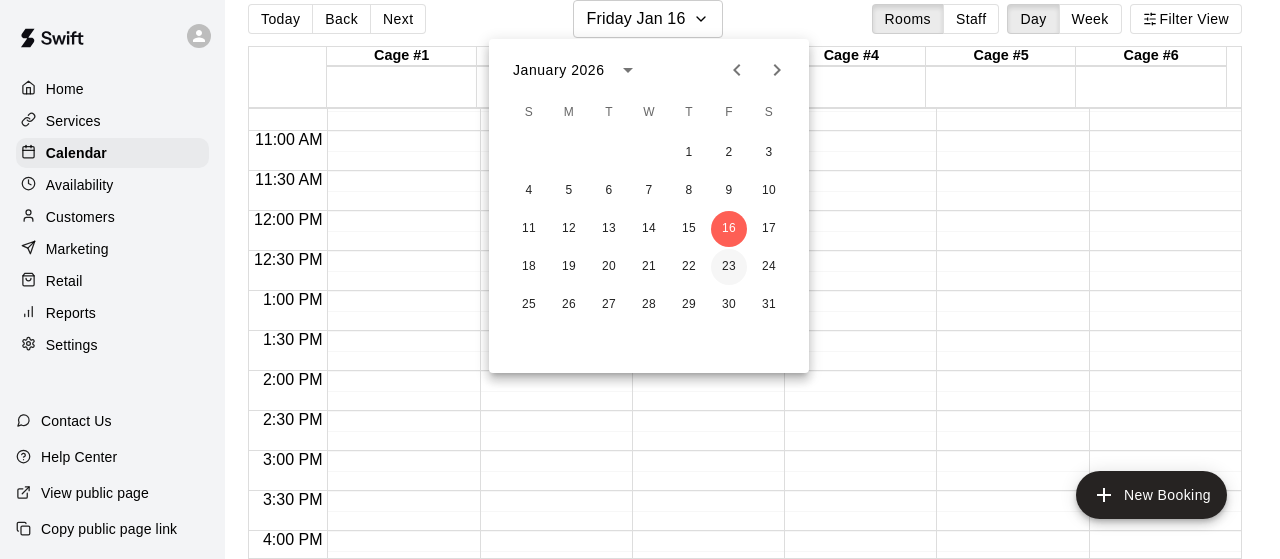 click on "23" at bounding box center [729, 267] 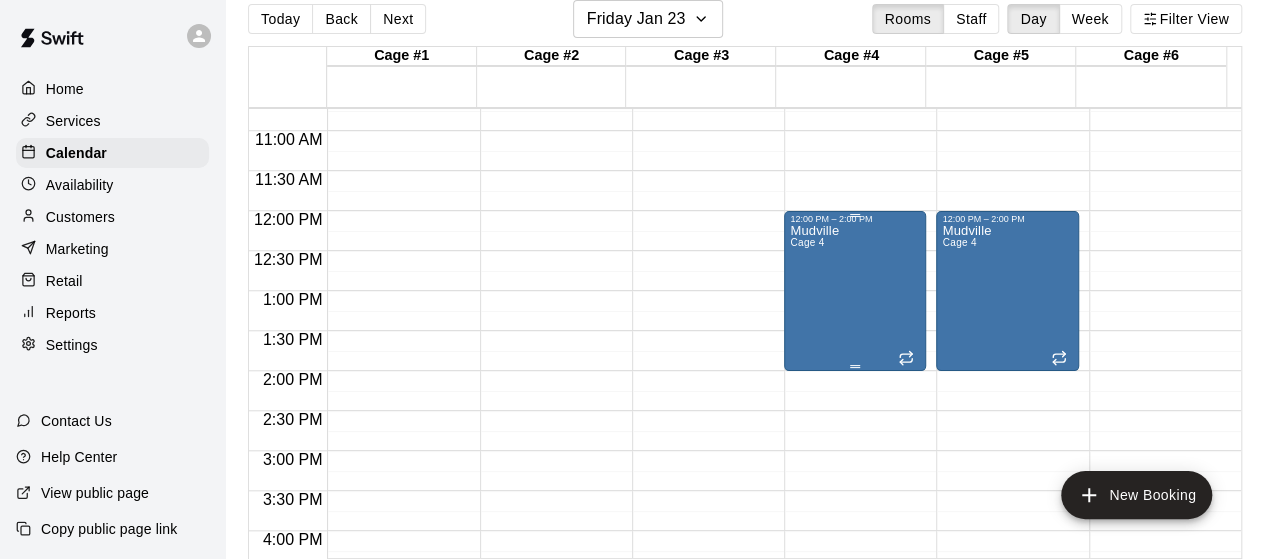 click on "Mudville Cage 4" at bounding box center (855, 503) 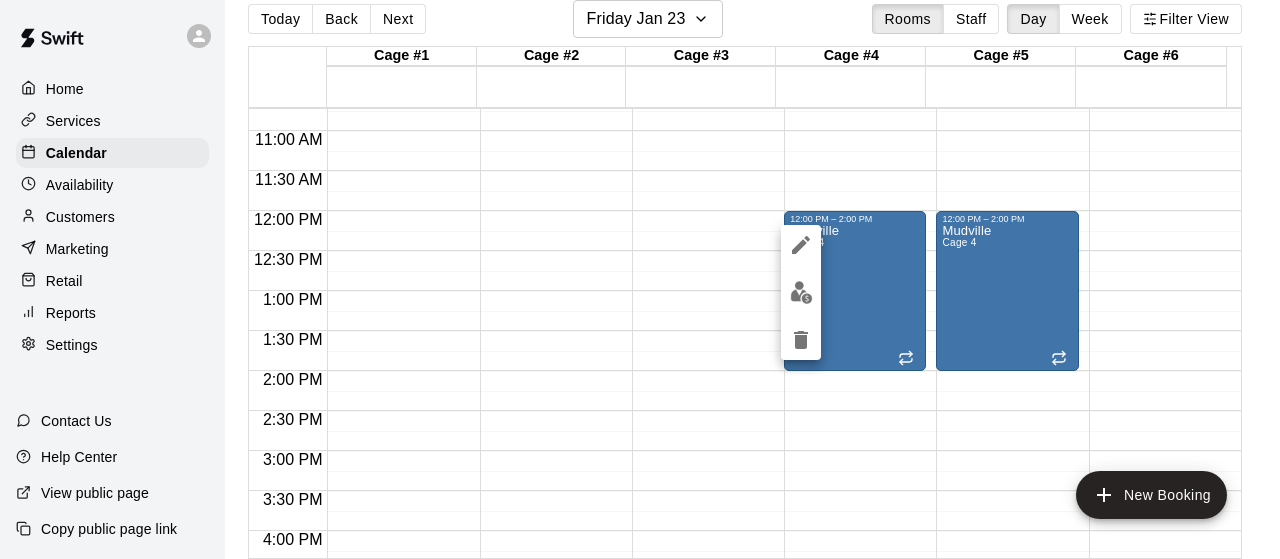 click 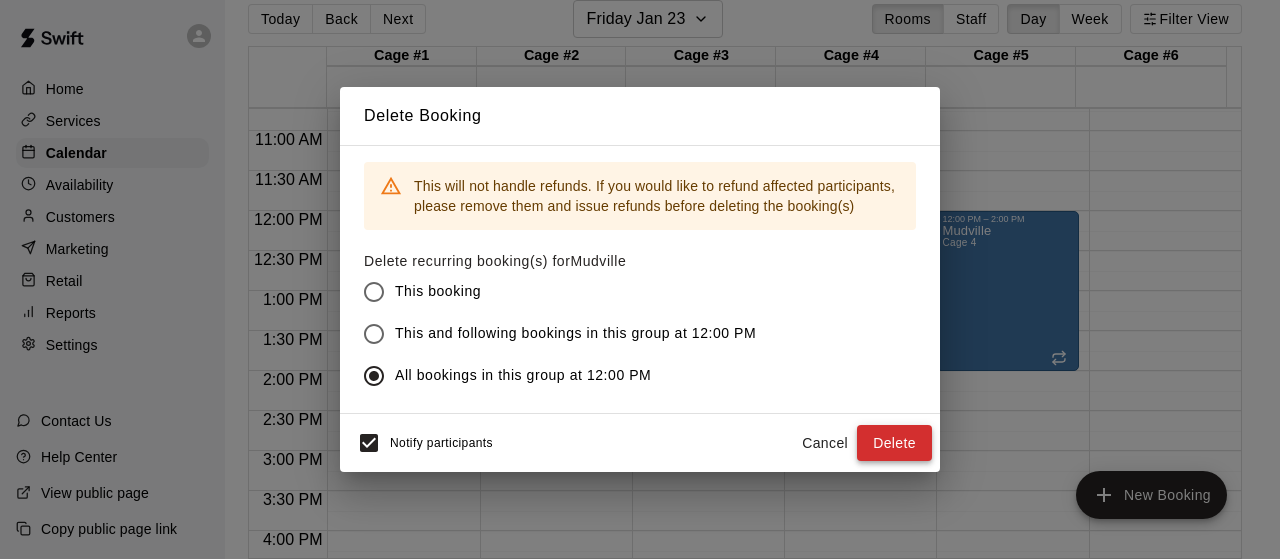 click on "Delete" at bounding box center [894, 443] 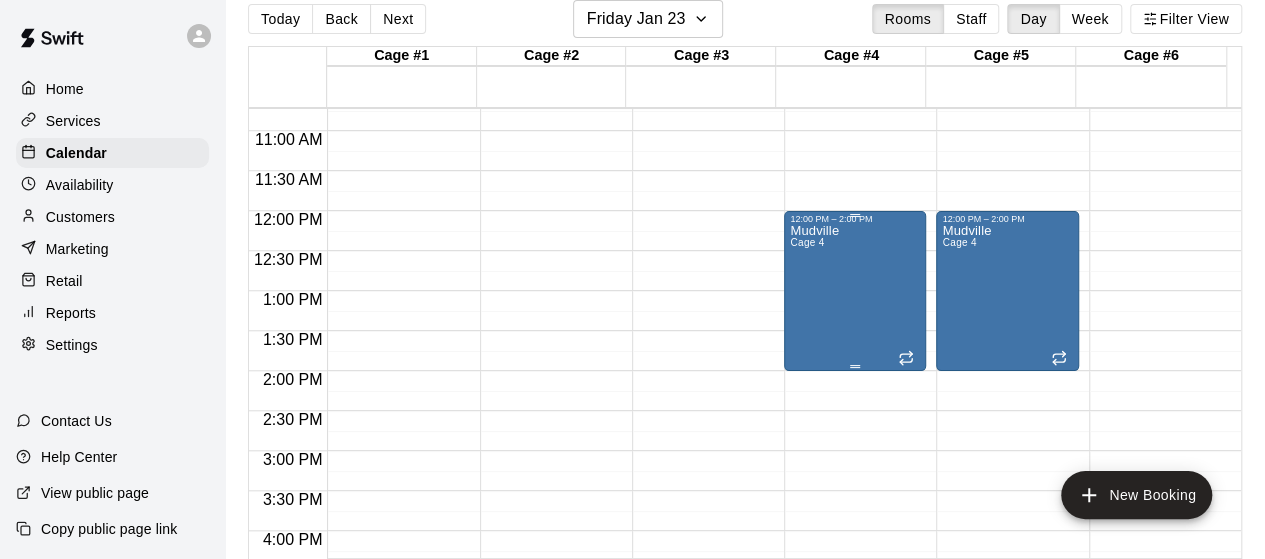 click on "Mudville Cage 4" at bounding box center (855, 503) 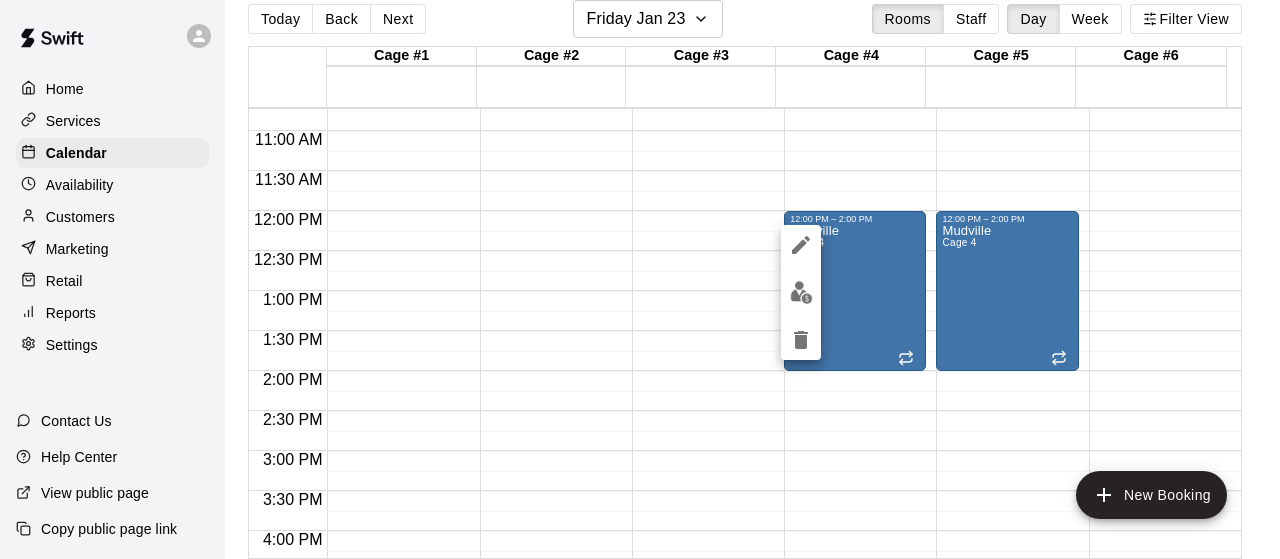 click 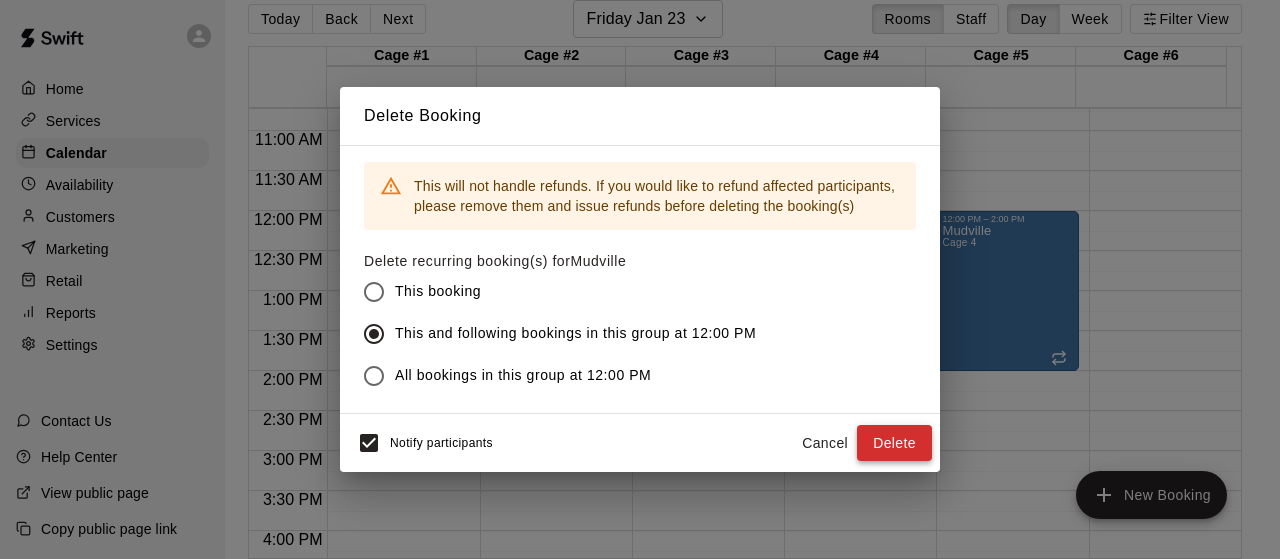 click on "Delete" at bounding box center (894, 443) 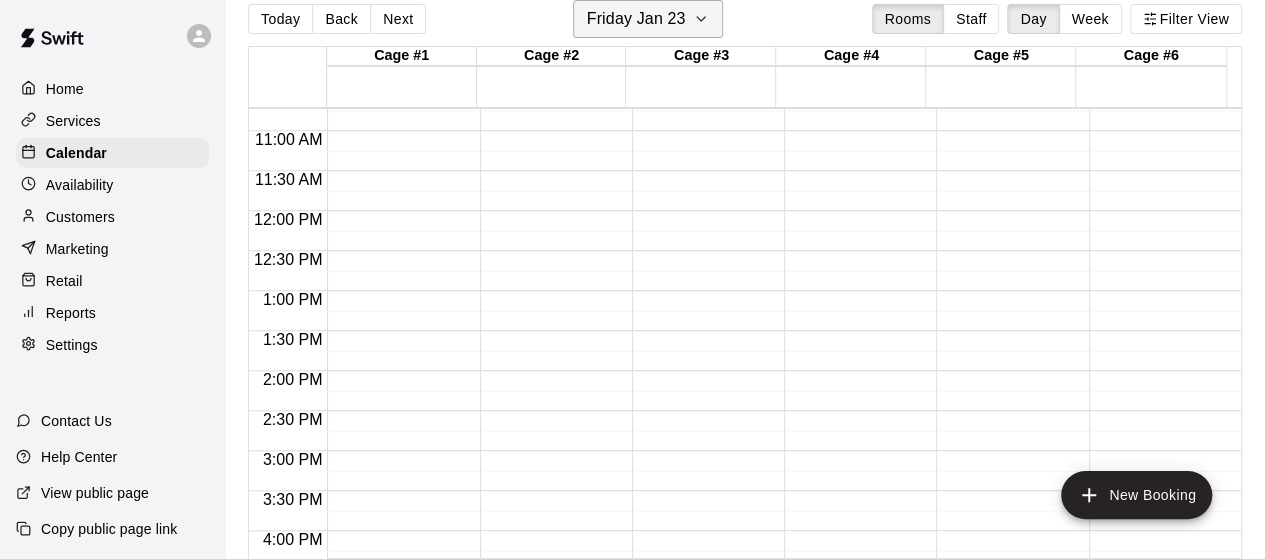 click on "Friday Jan 23" at bounding box center (648, 19) 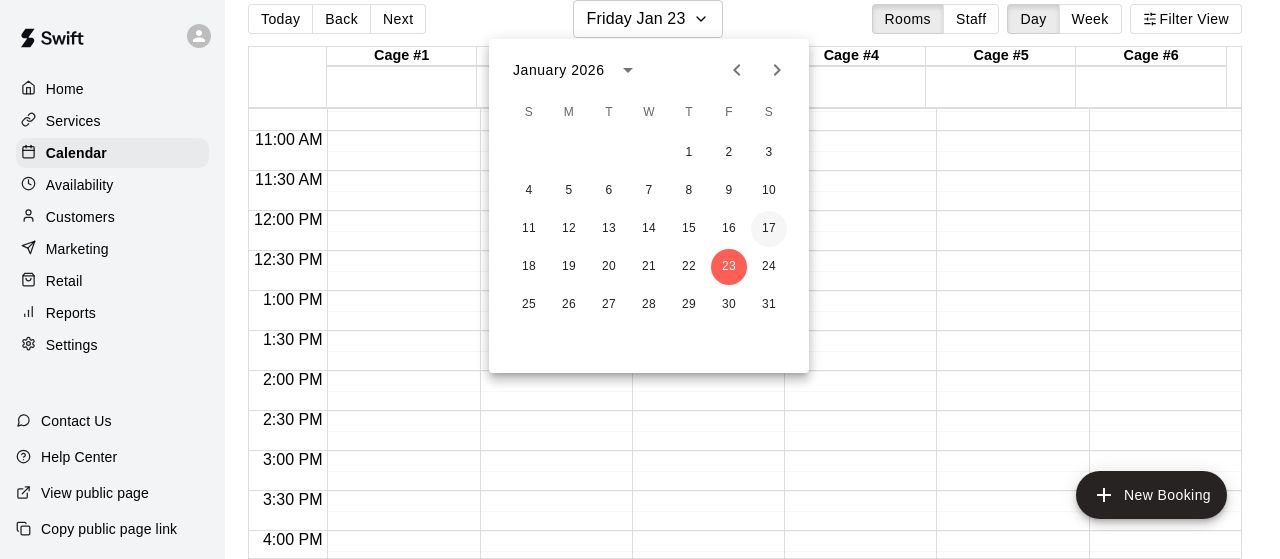 click on "17" at bounding box center [769, 229] 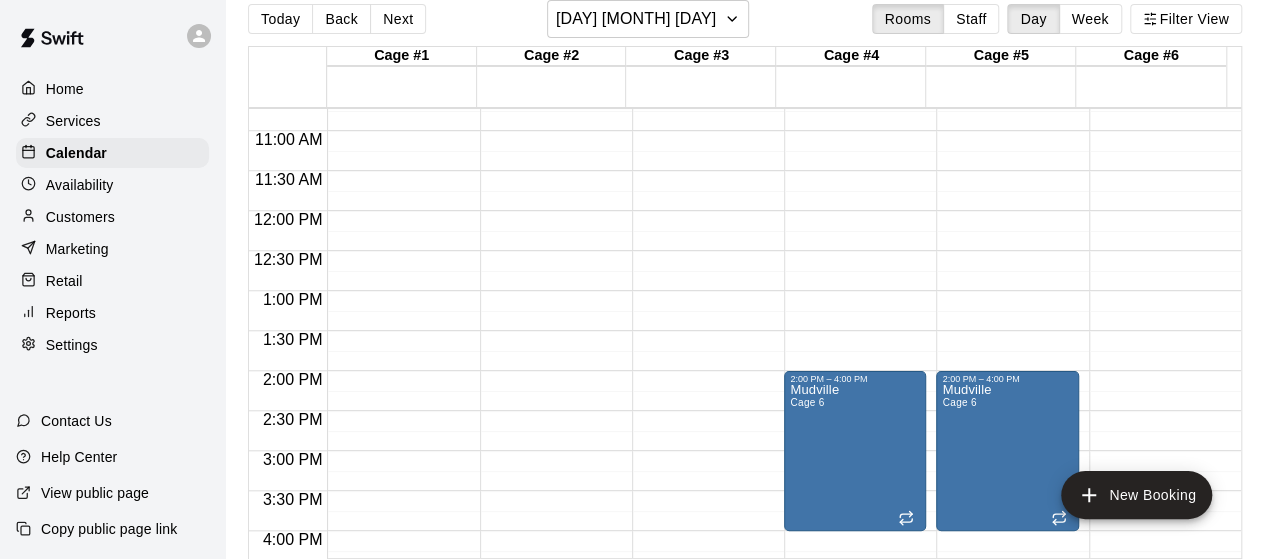 click on "Reports" at bounding box center [112, 313] 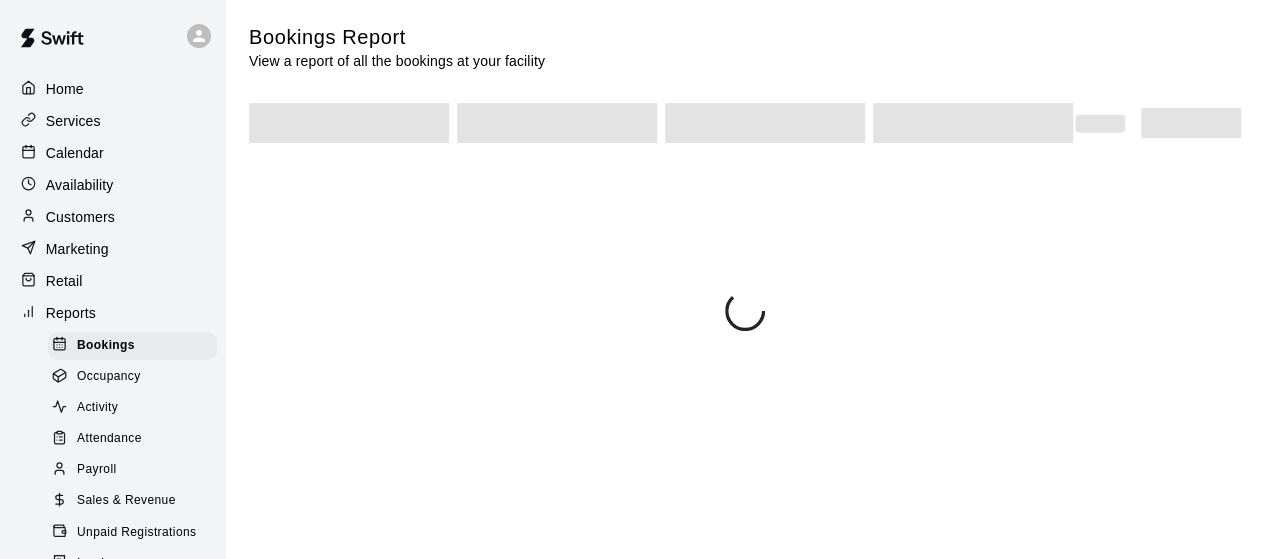 scroll, scrollTop: 0, scrollLeft: 0, axis: both 